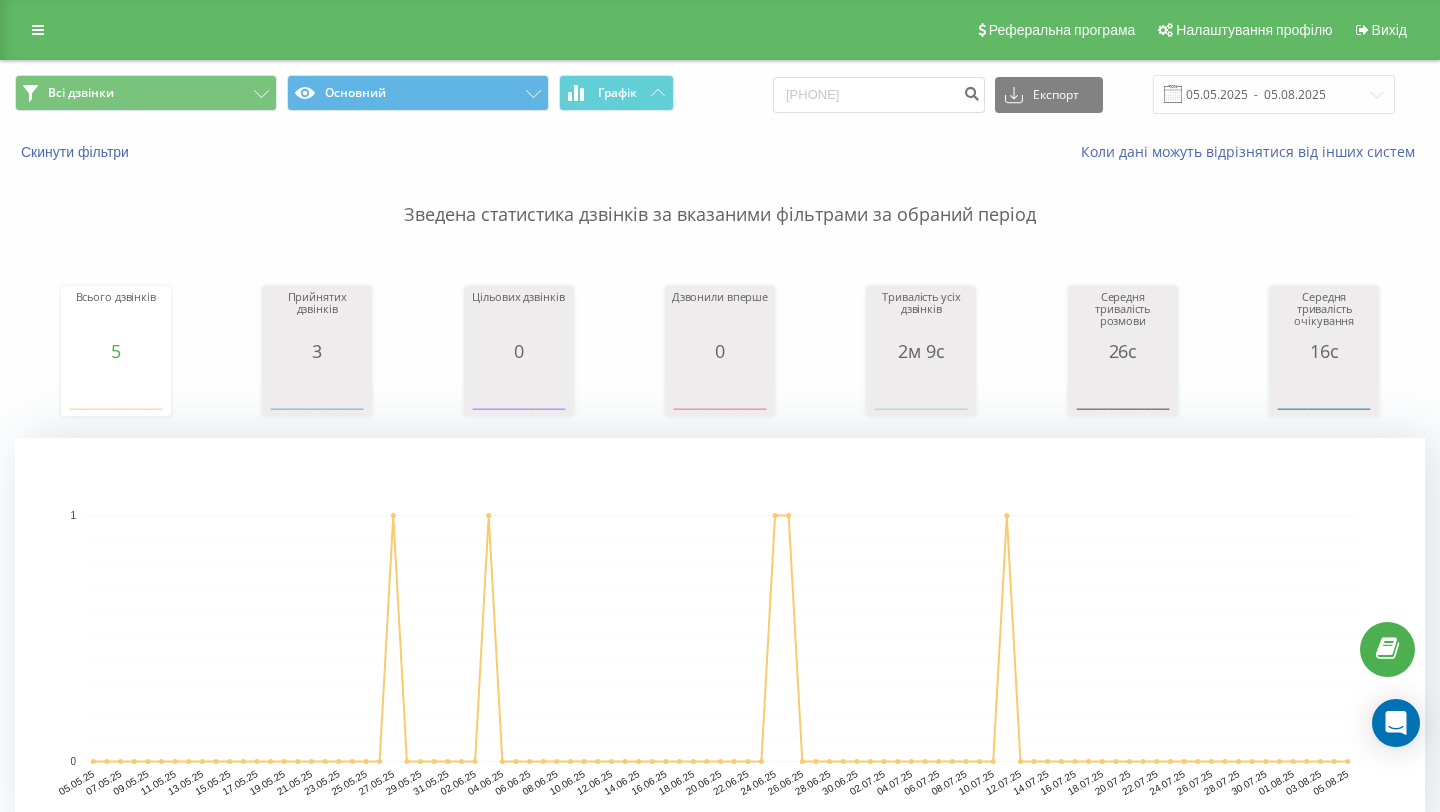 scroll, scrollTop: 48, scrollLeft: 0, axis: vertical 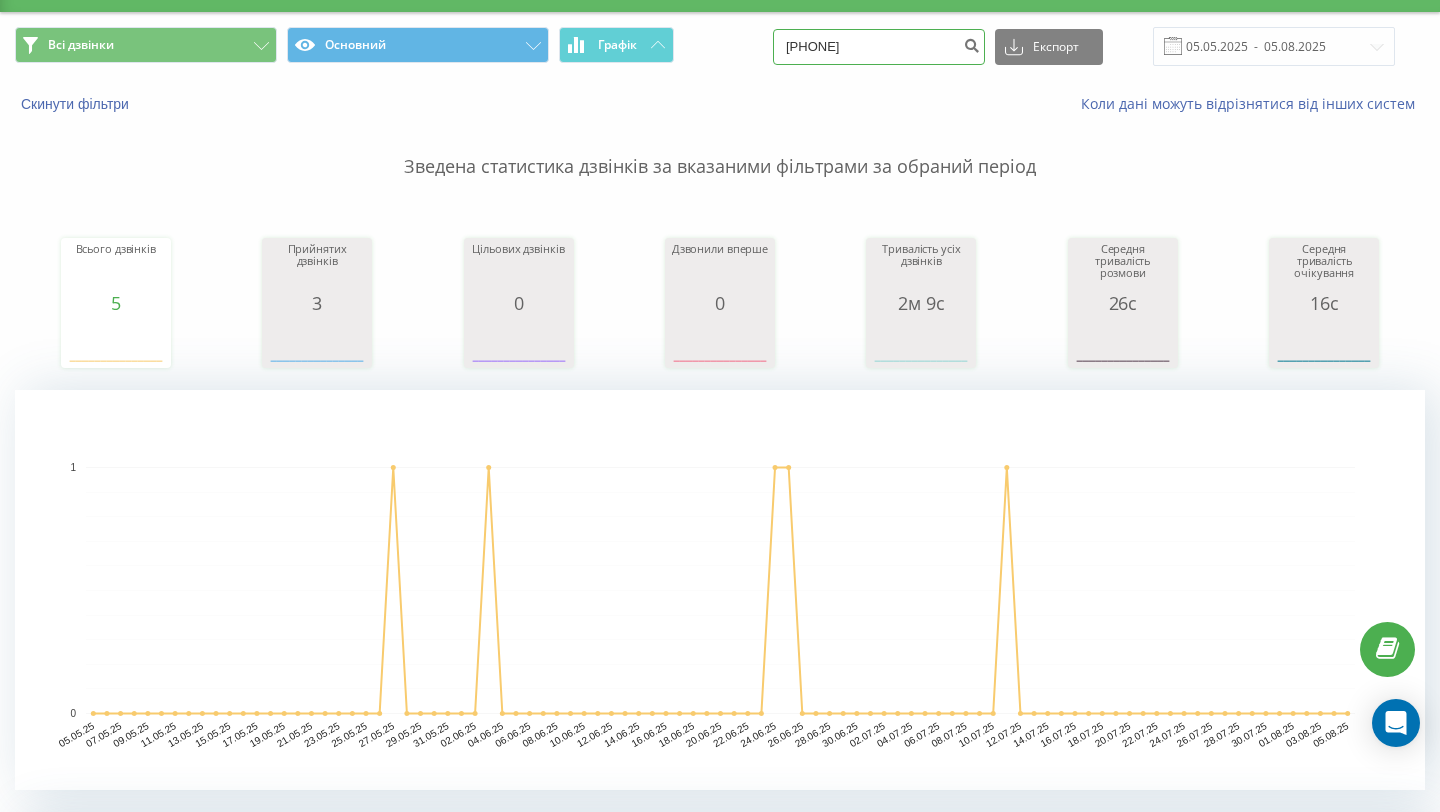 click on "[PHONE]" at bounding box center (879, 47) 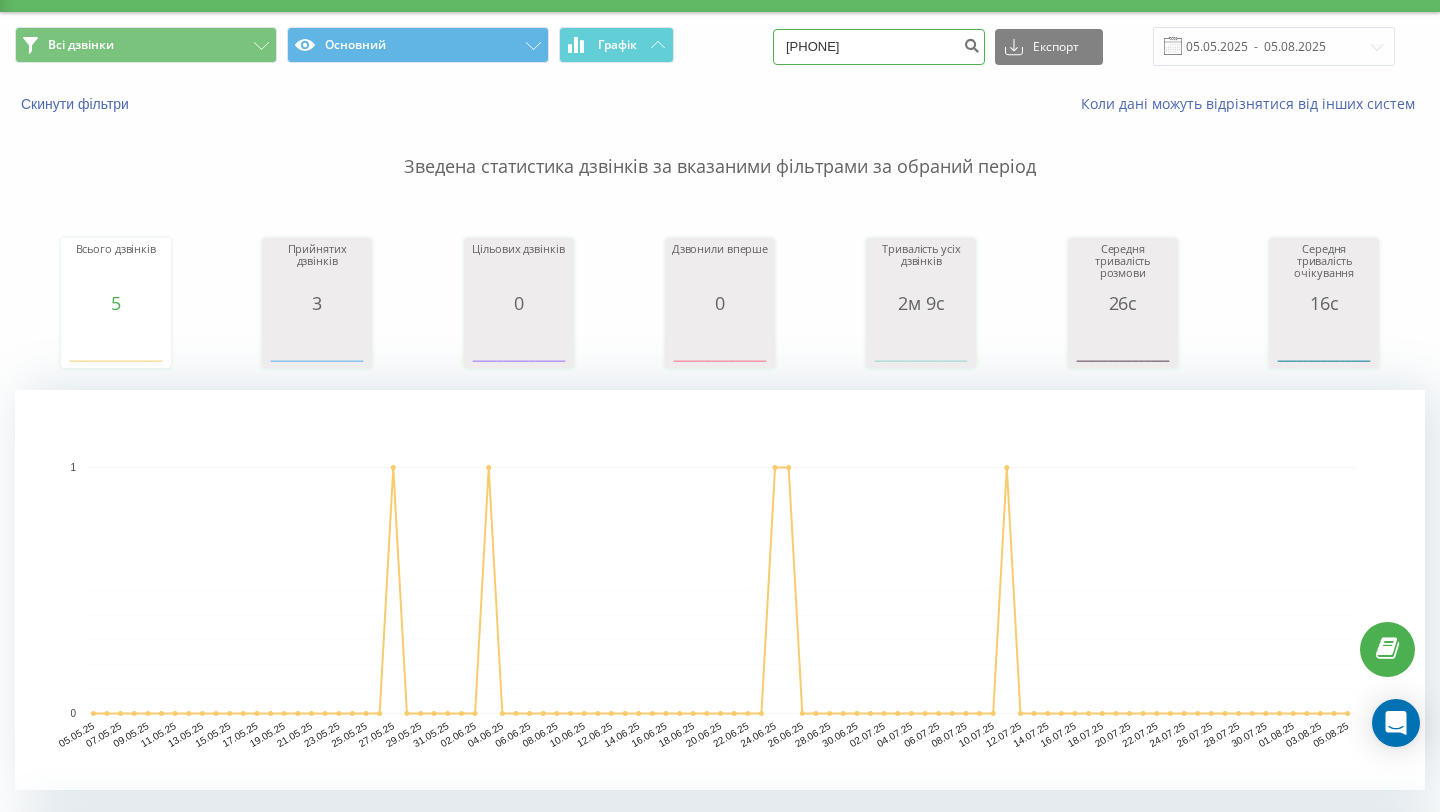 type on "[PHONE]" 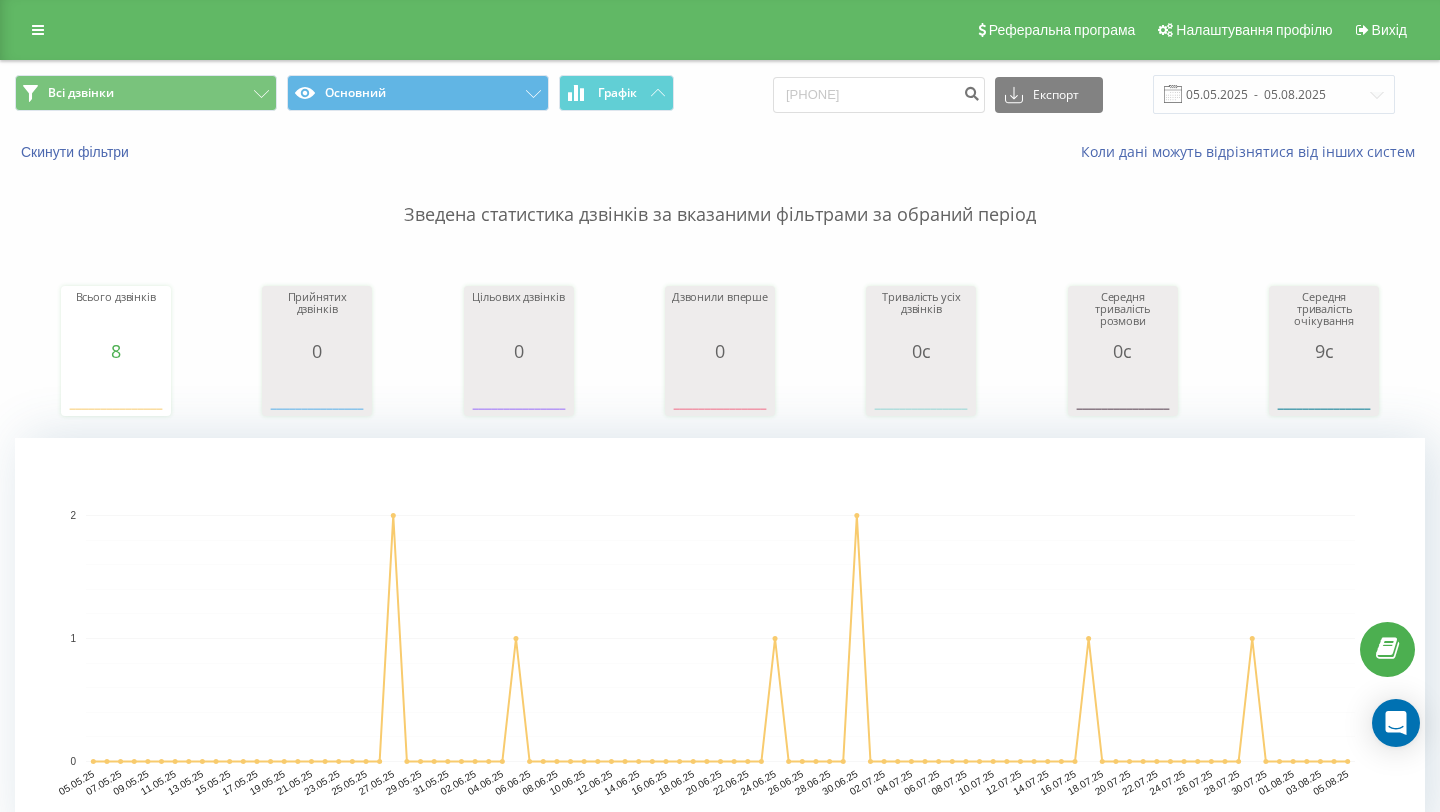 scroll, scrollTop: 513, scrollLeft: 0, axis: vertical 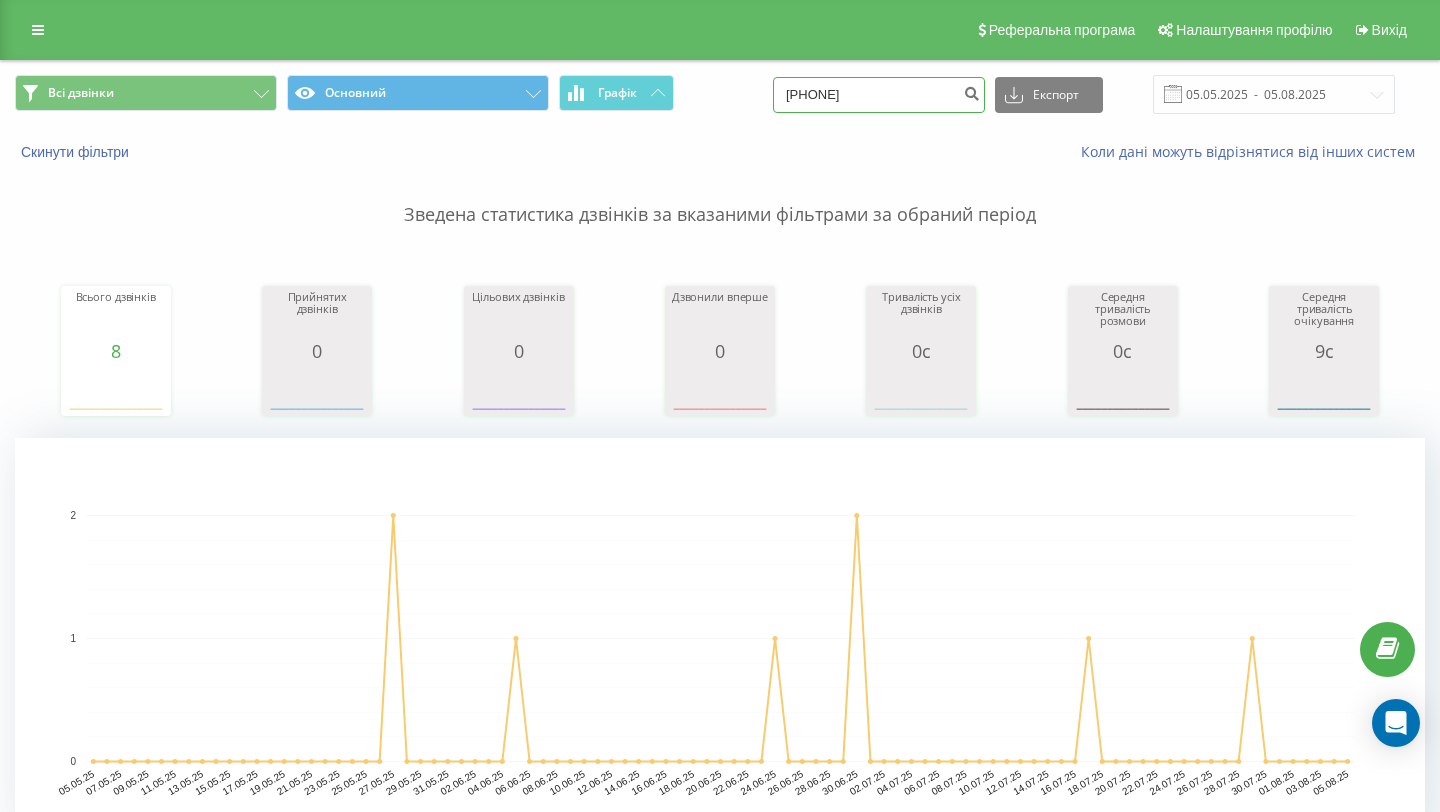 click on "0979335775" at bounding box center (879, 95) 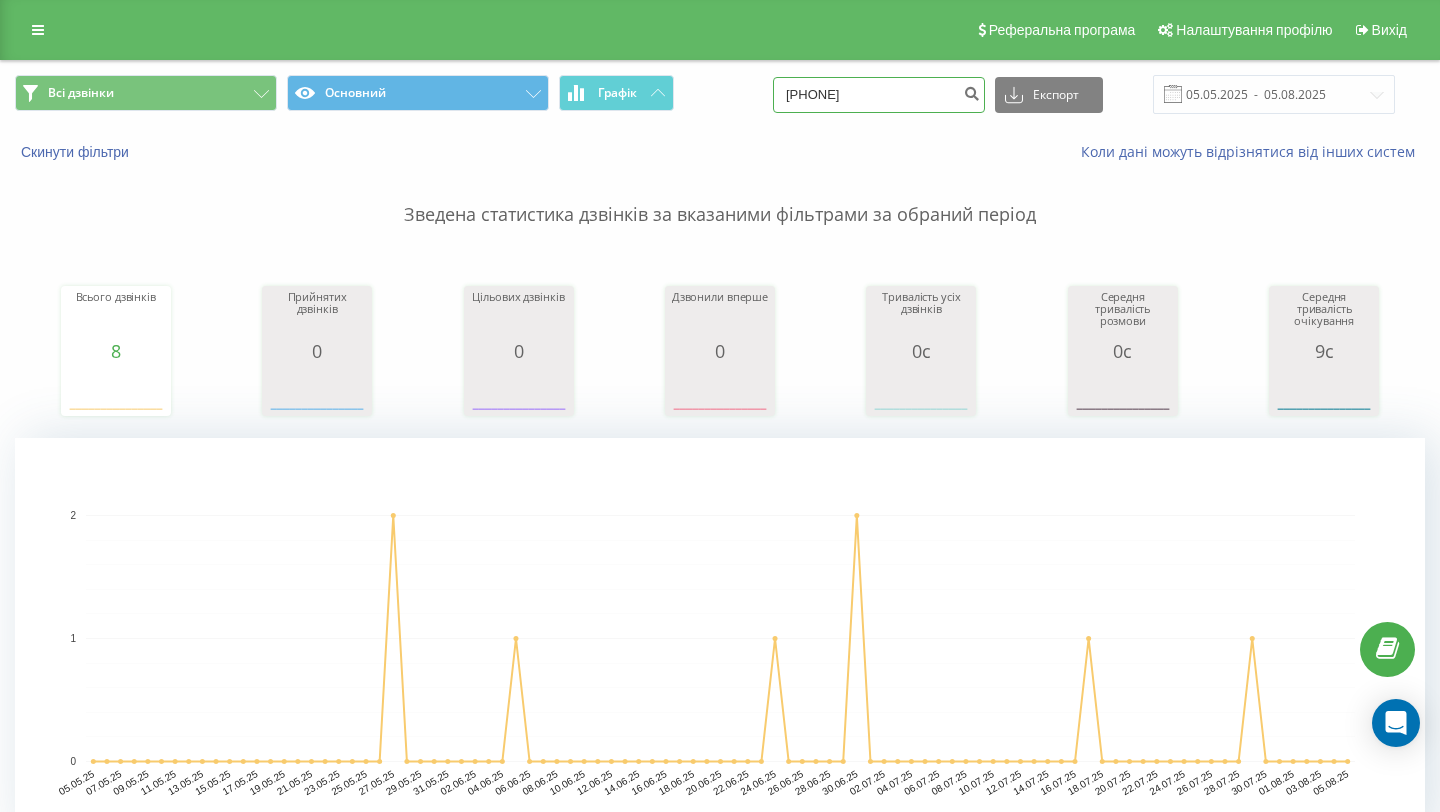 type on "67 393 83 41" 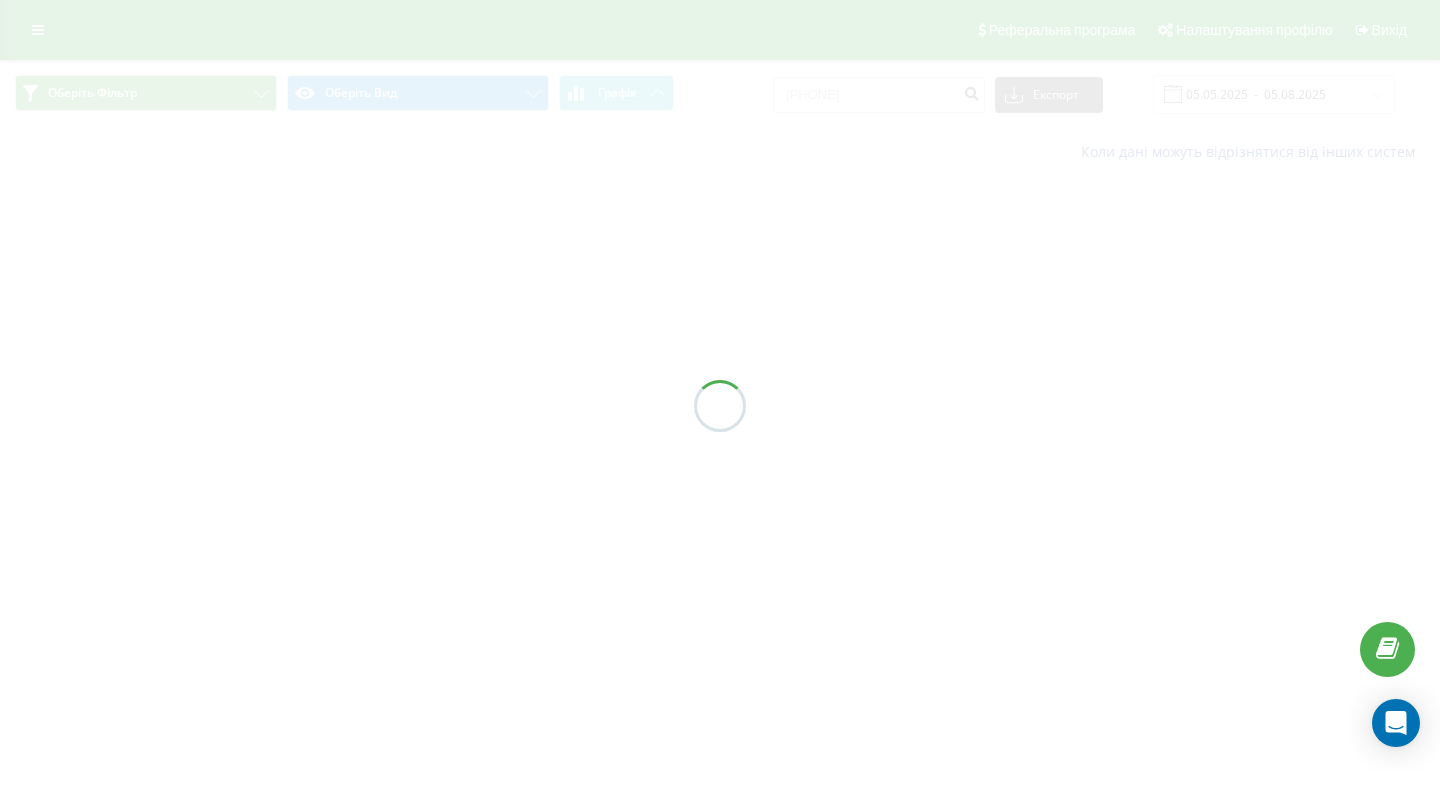 scroll, scrollTop: 0, scrollLeft: 0, axis: both 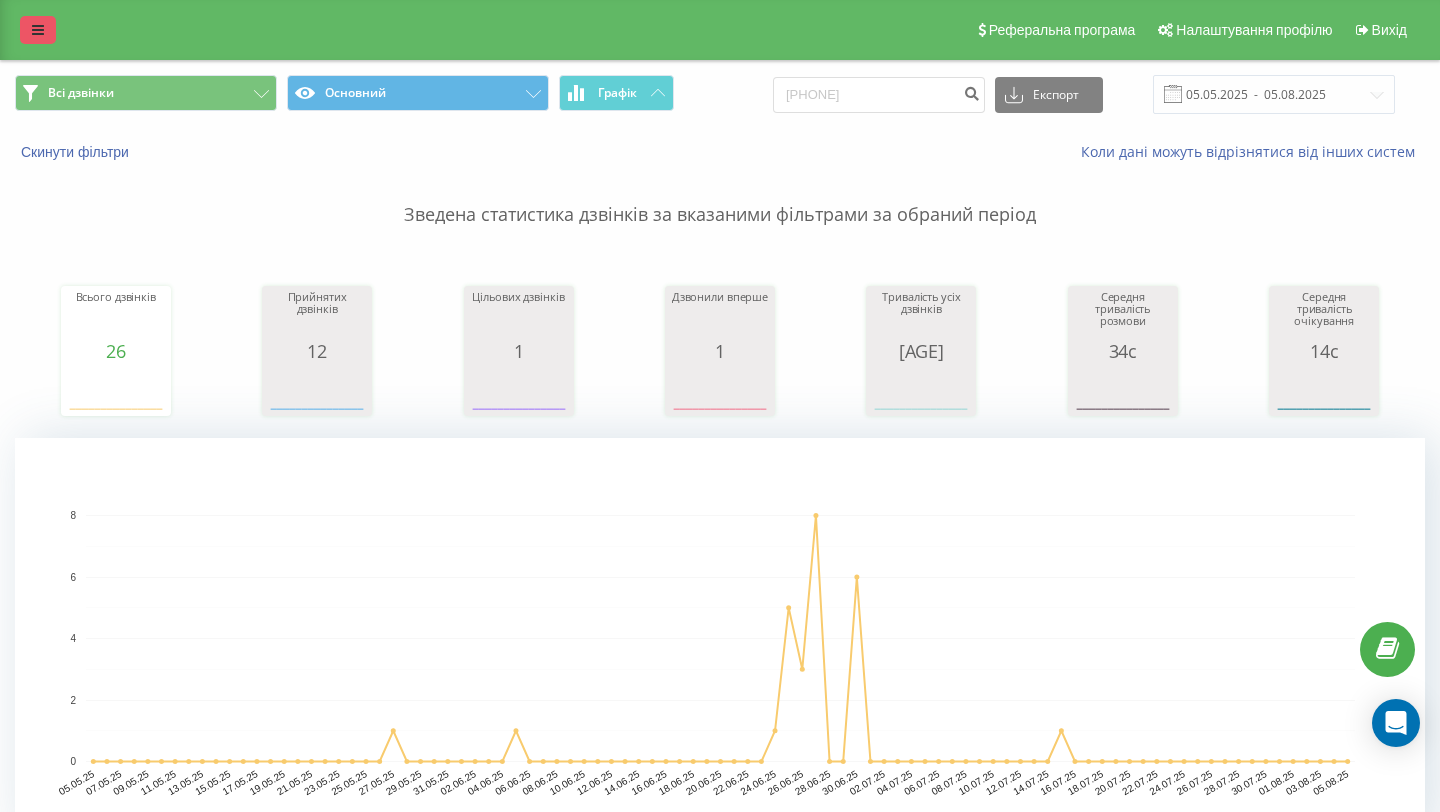 click at bounding box center (38, 30) 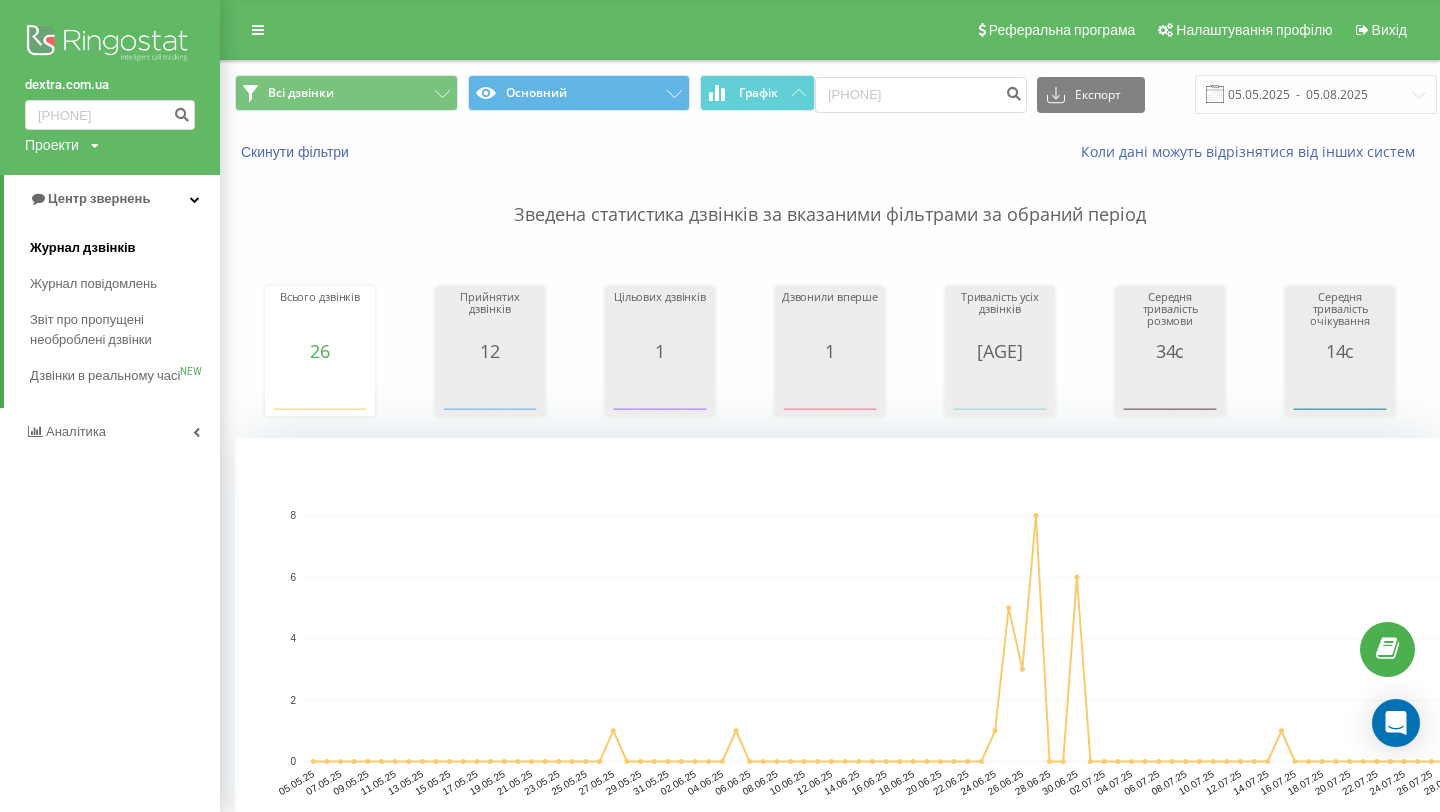 click on "Журнал дзвінків" at bounding box center (83, 248) 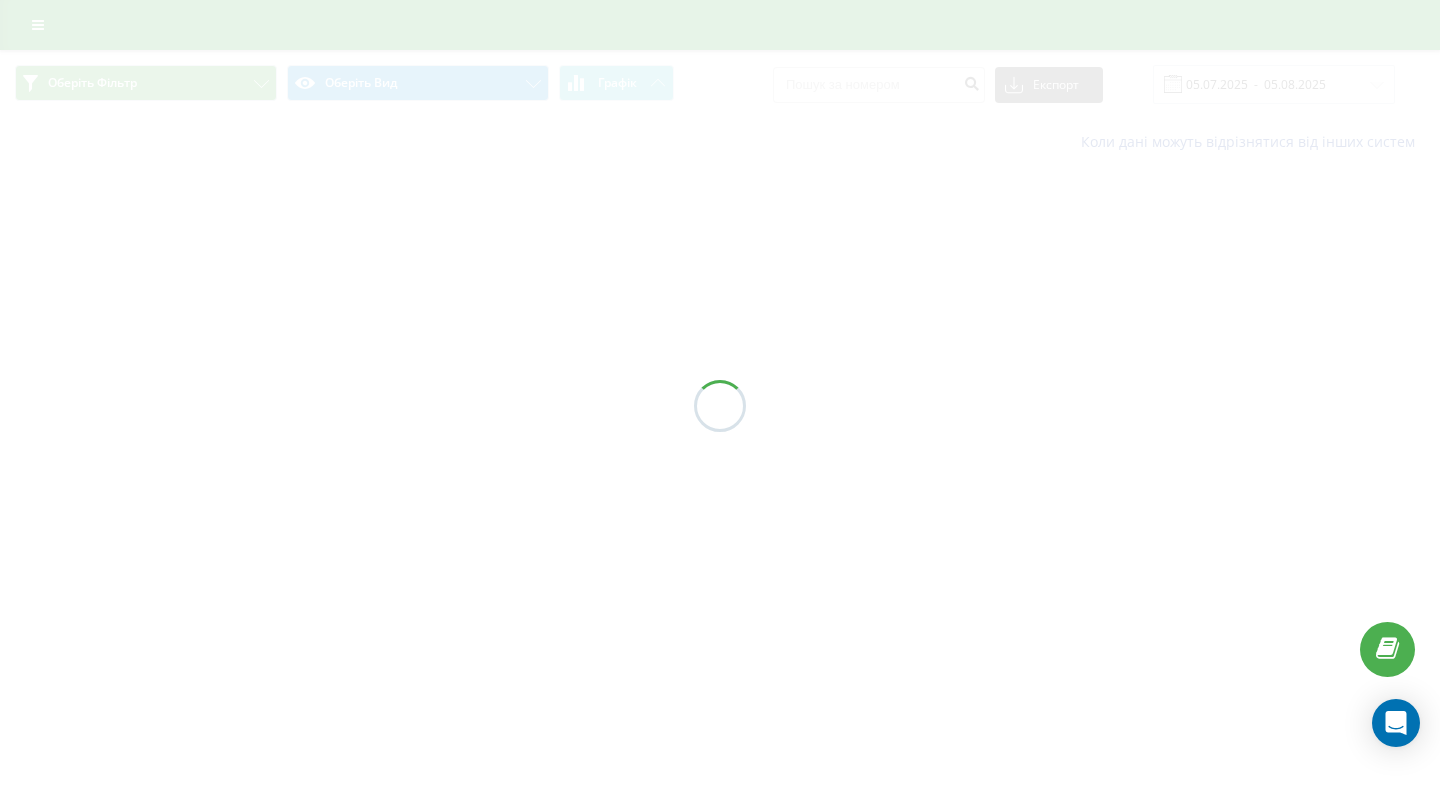 scroll, scrollTop: 0, scrollLeft: 0, axis: both 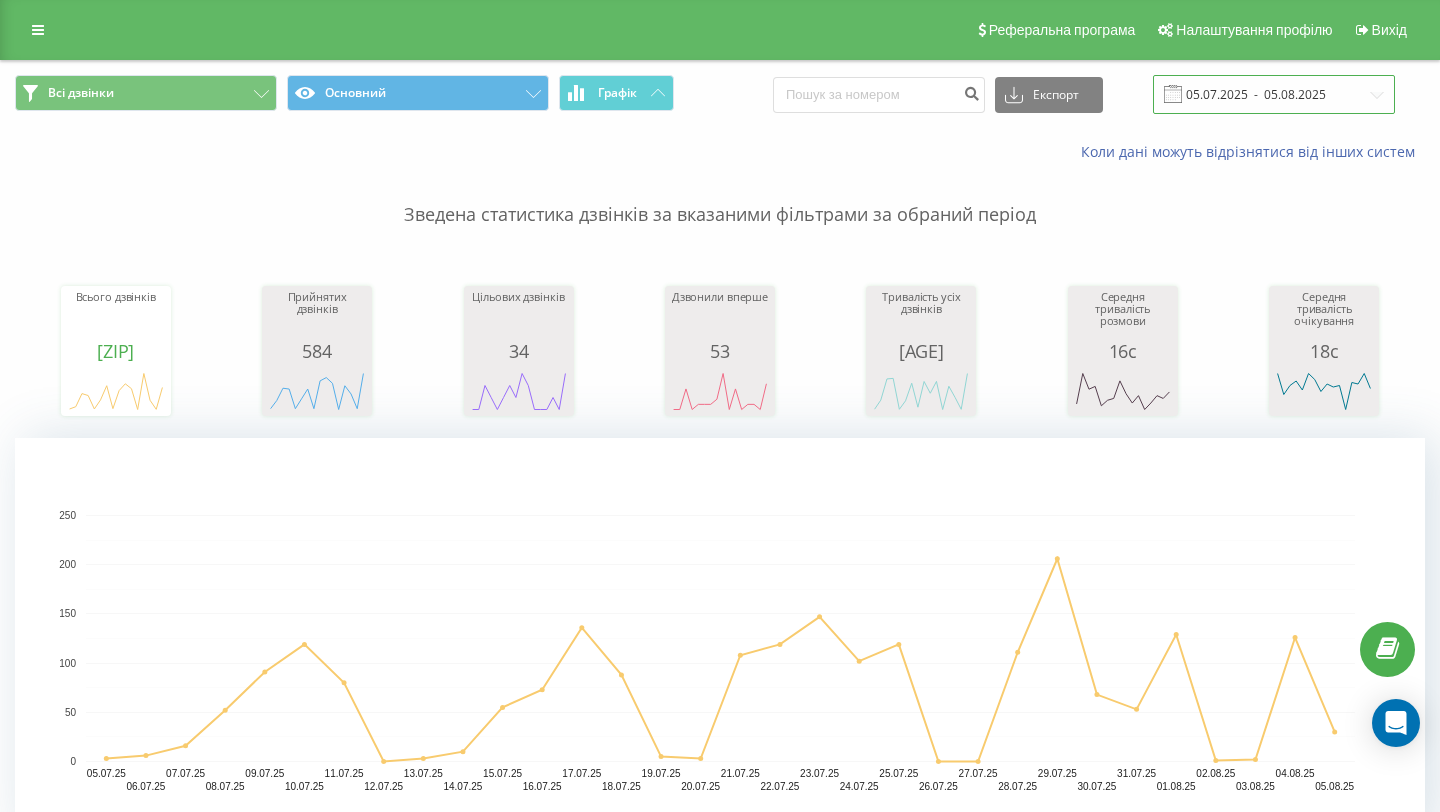 click on "05.07.2025  -  05.08.2025" at bounding box center (1274, 94) 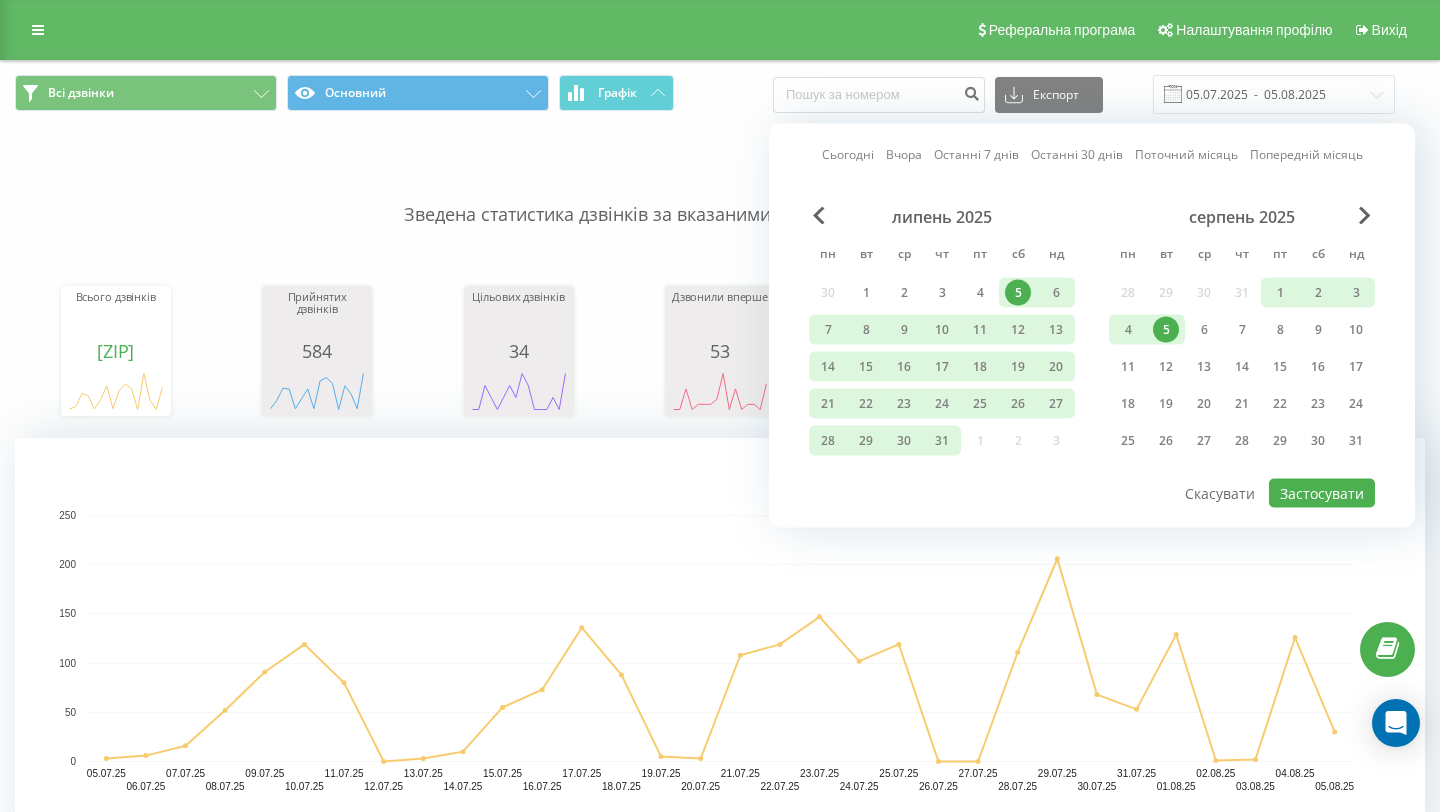 click on "5" at bounding box center (1166, 330) 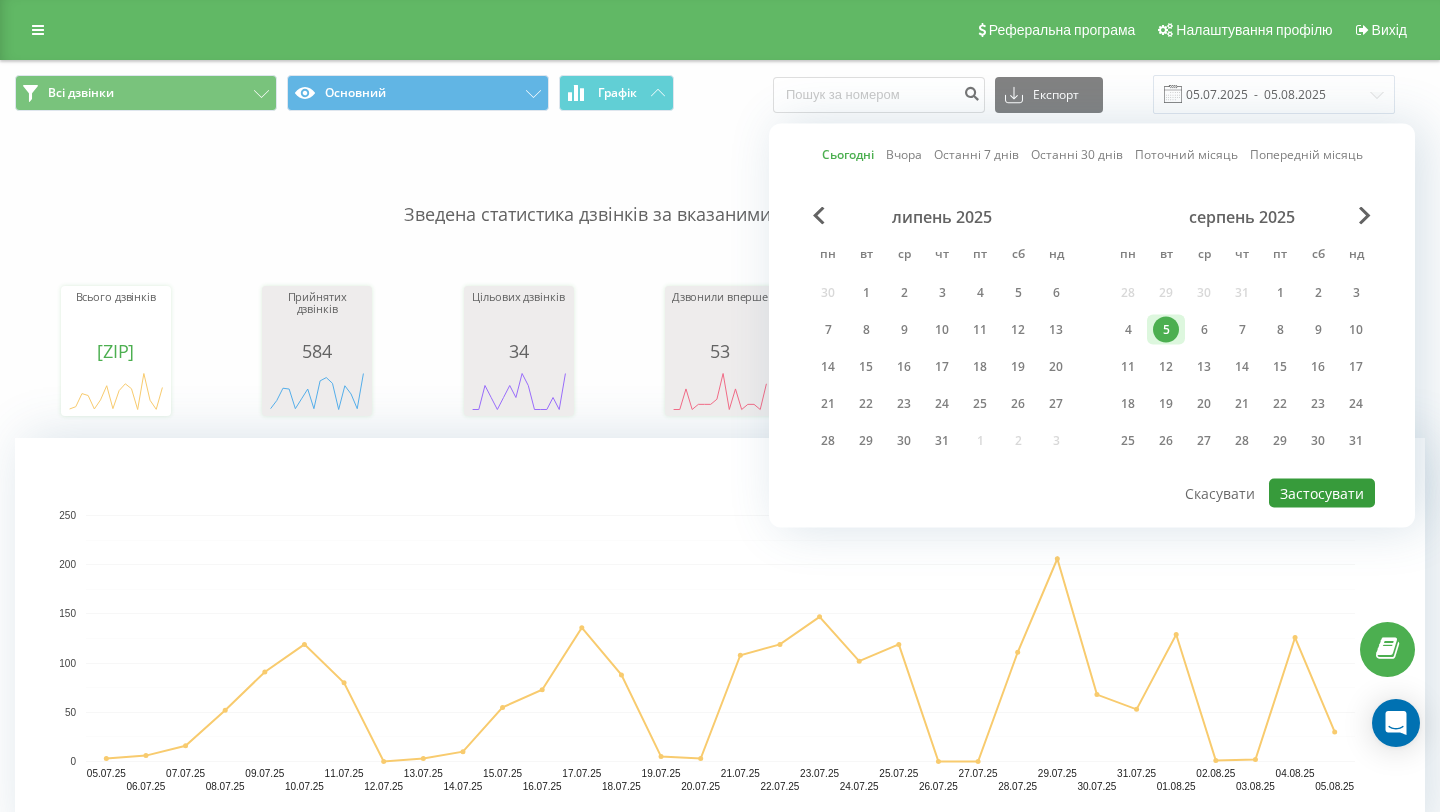 click on "Застосувати" at bounding box center (1322, 493) 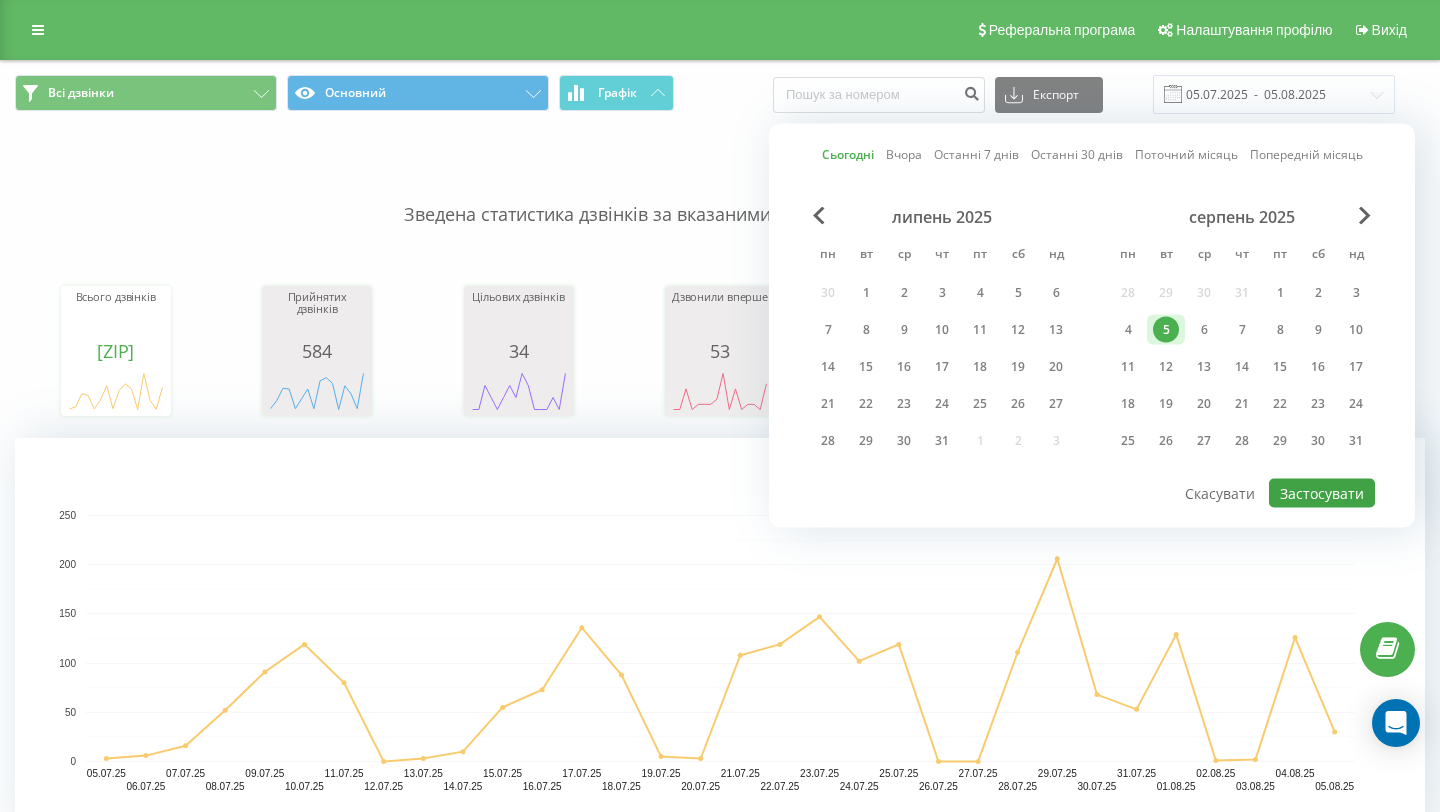 type on "05.08.2025  -  05.08.2025" 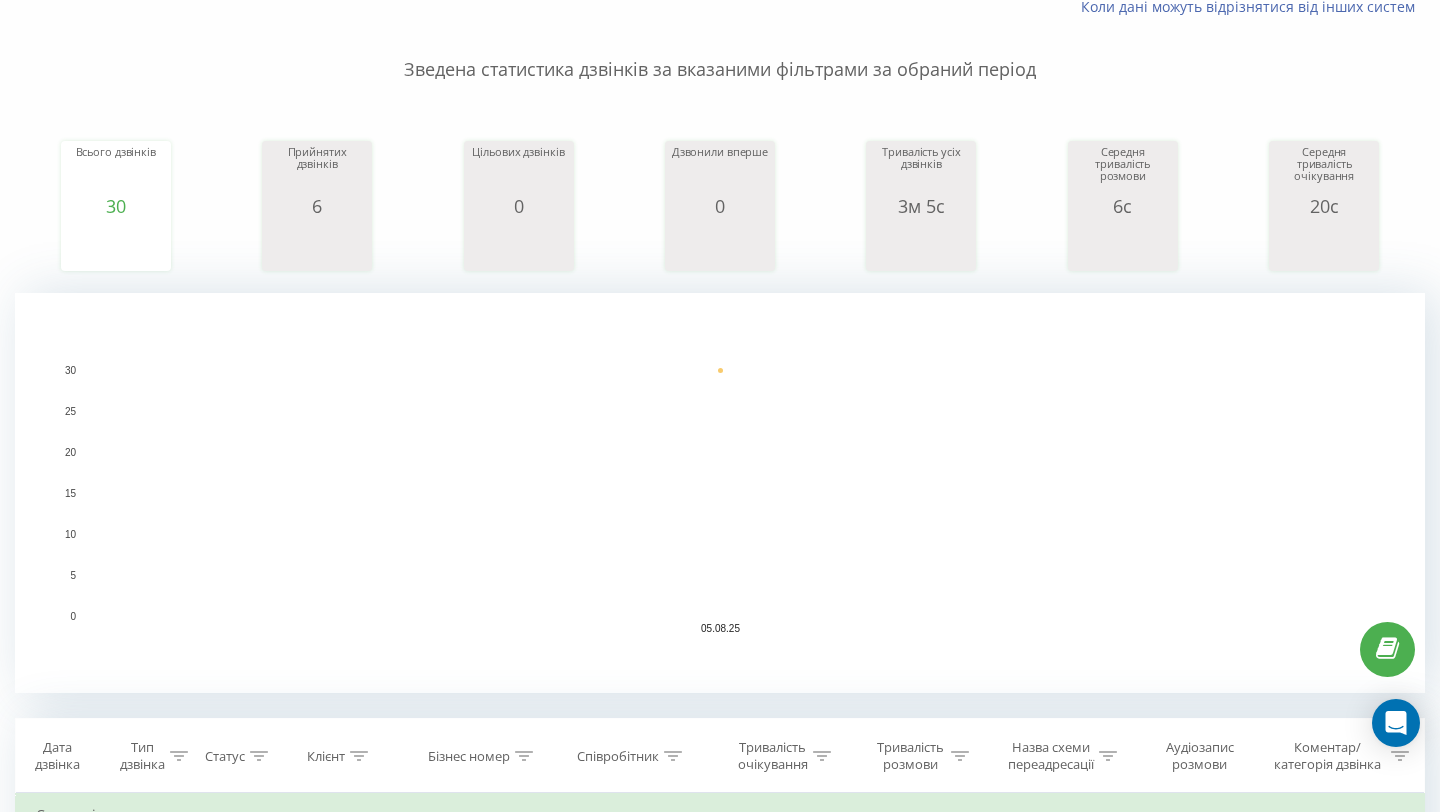 scroll, scrollTop: 0, scrollLeft: 0, axis: both 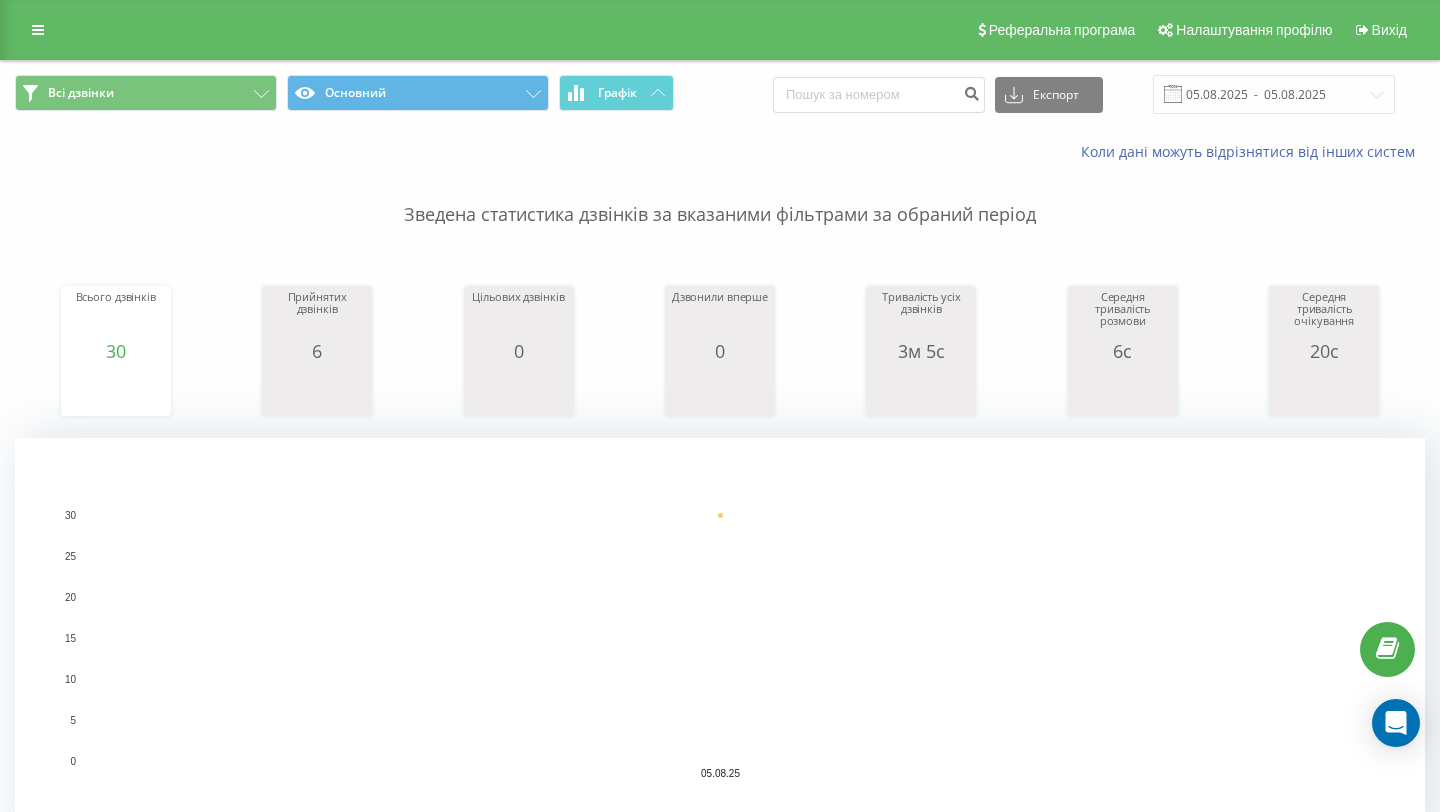 click on "Реферальна програма Налаштування профілю Вихід" at bounding box center (720, 30) 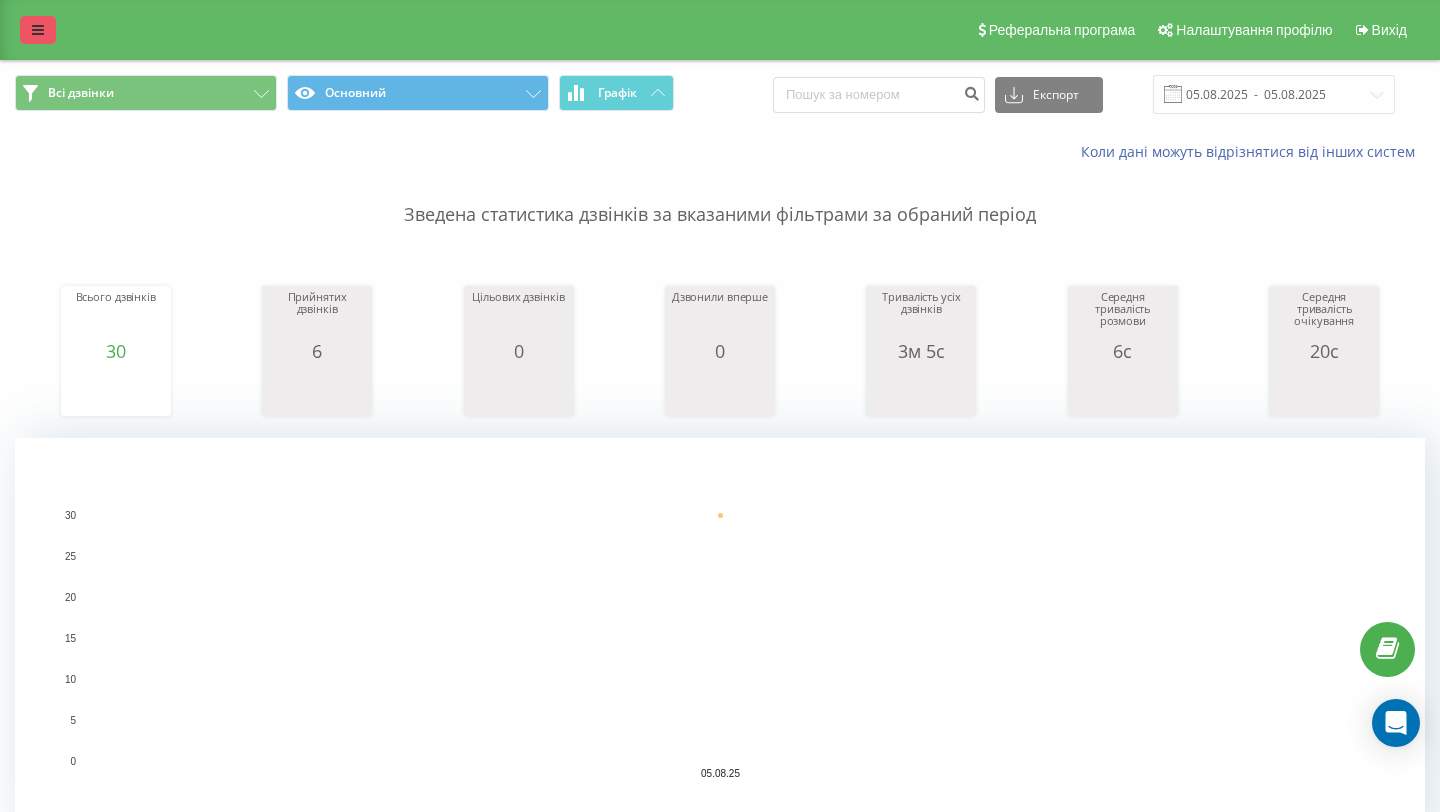 click at bounding box center [38, 30] 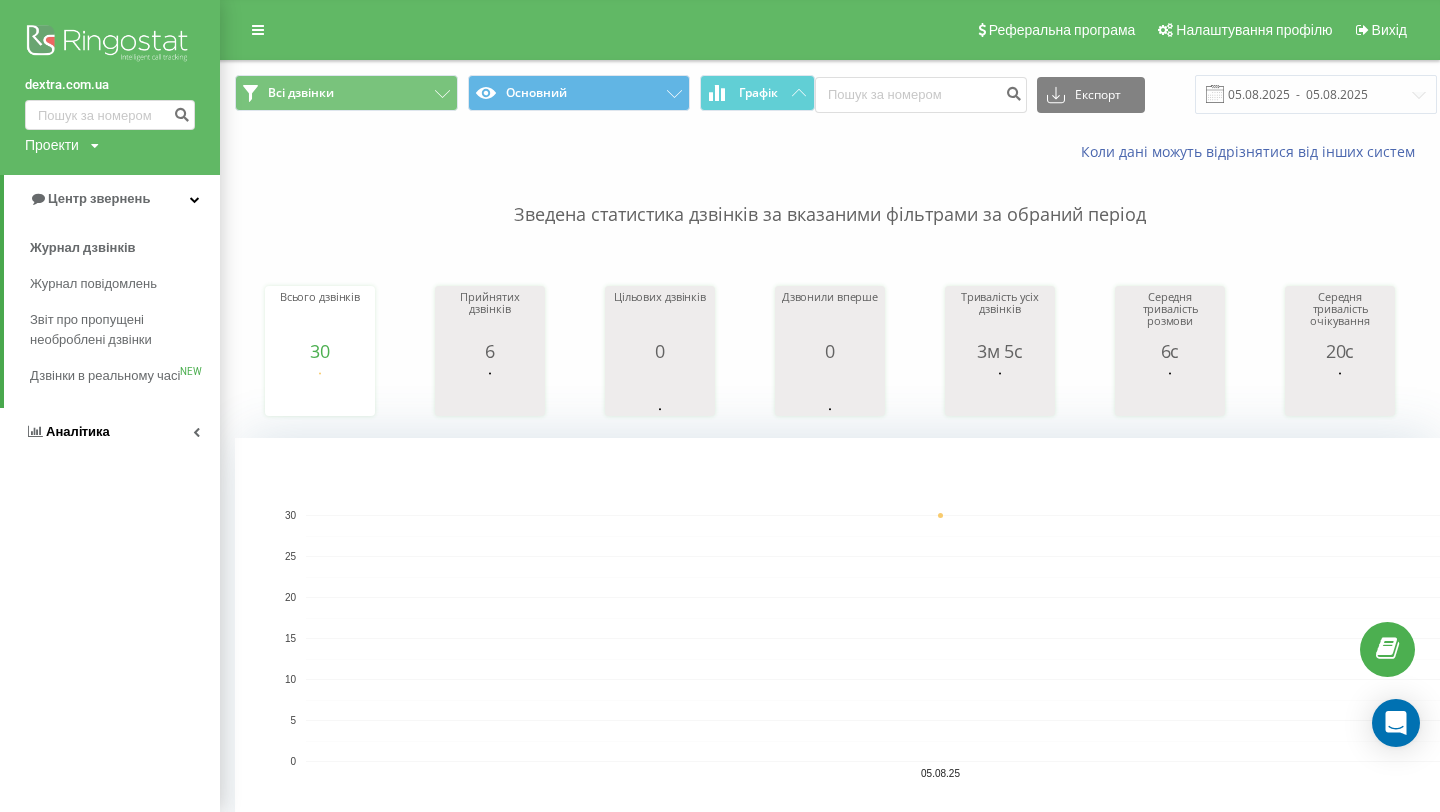 click on "Аналiтика" at bounding box center (110, 432) 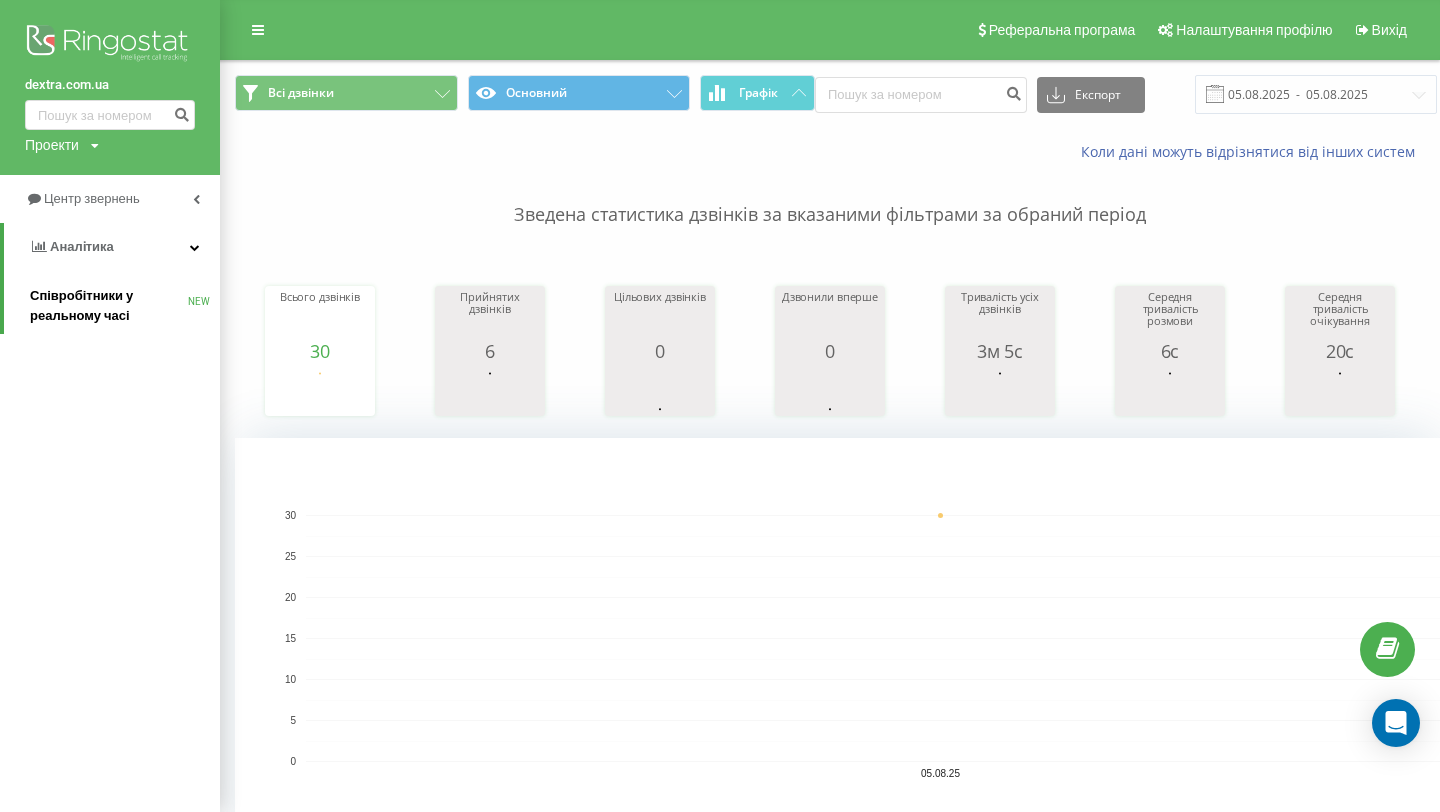 click on "Співробітники у реальному часі" at bounding box center (109, 306) 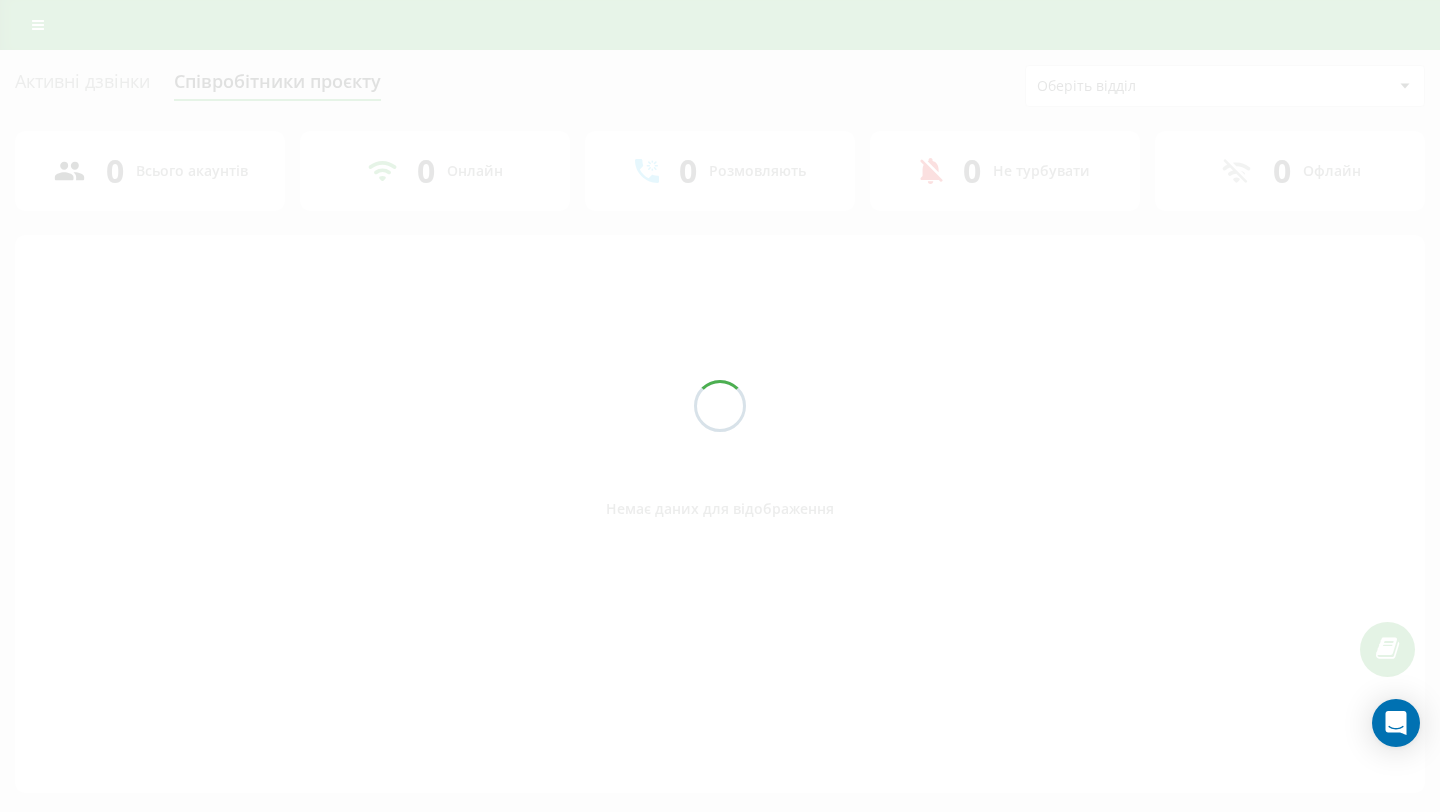 scroll, scrollTop: 0, scrollLeft: 0, axis: both 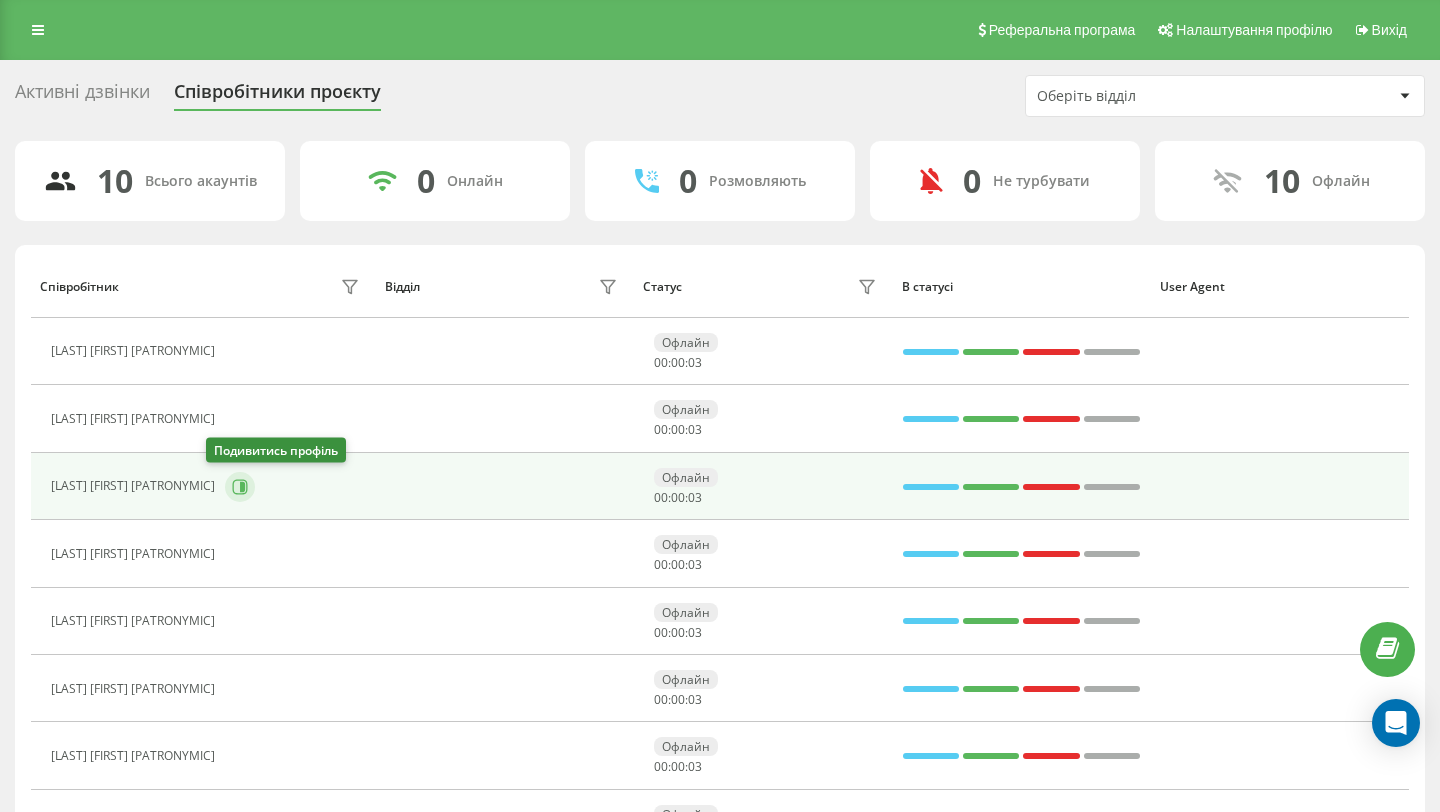 click 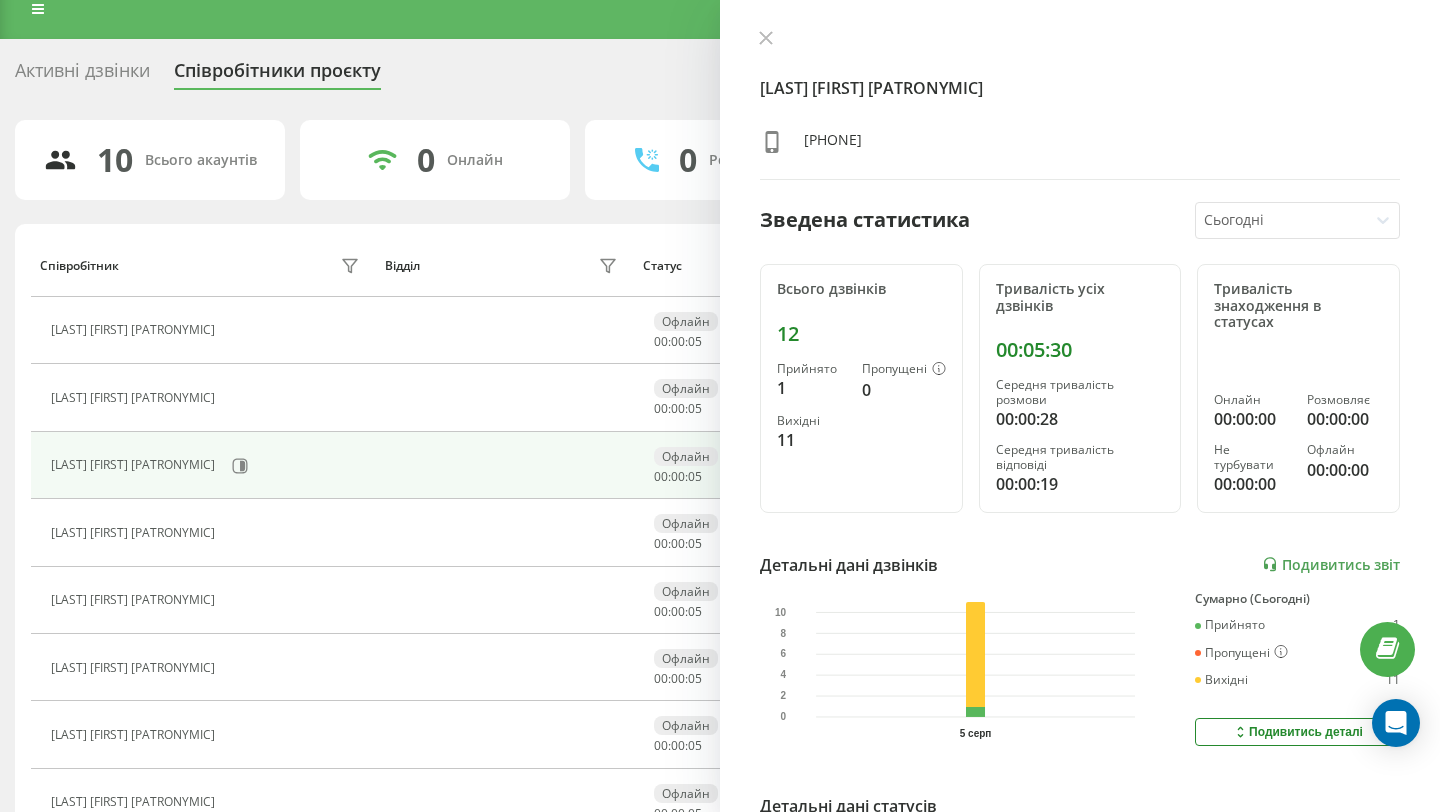 scroll, scrollTop: 22, scrollLeft: 0, axis: vertical 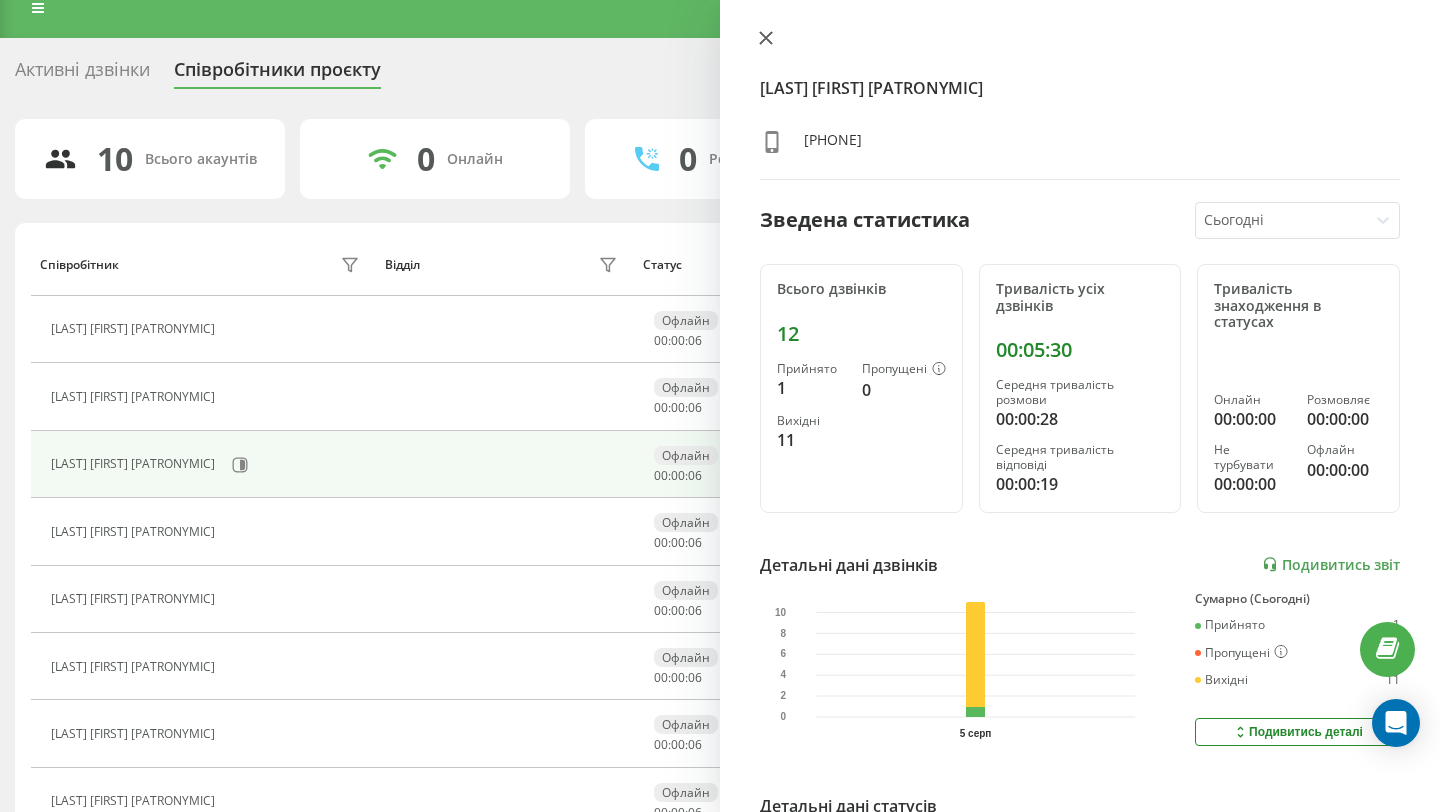 click 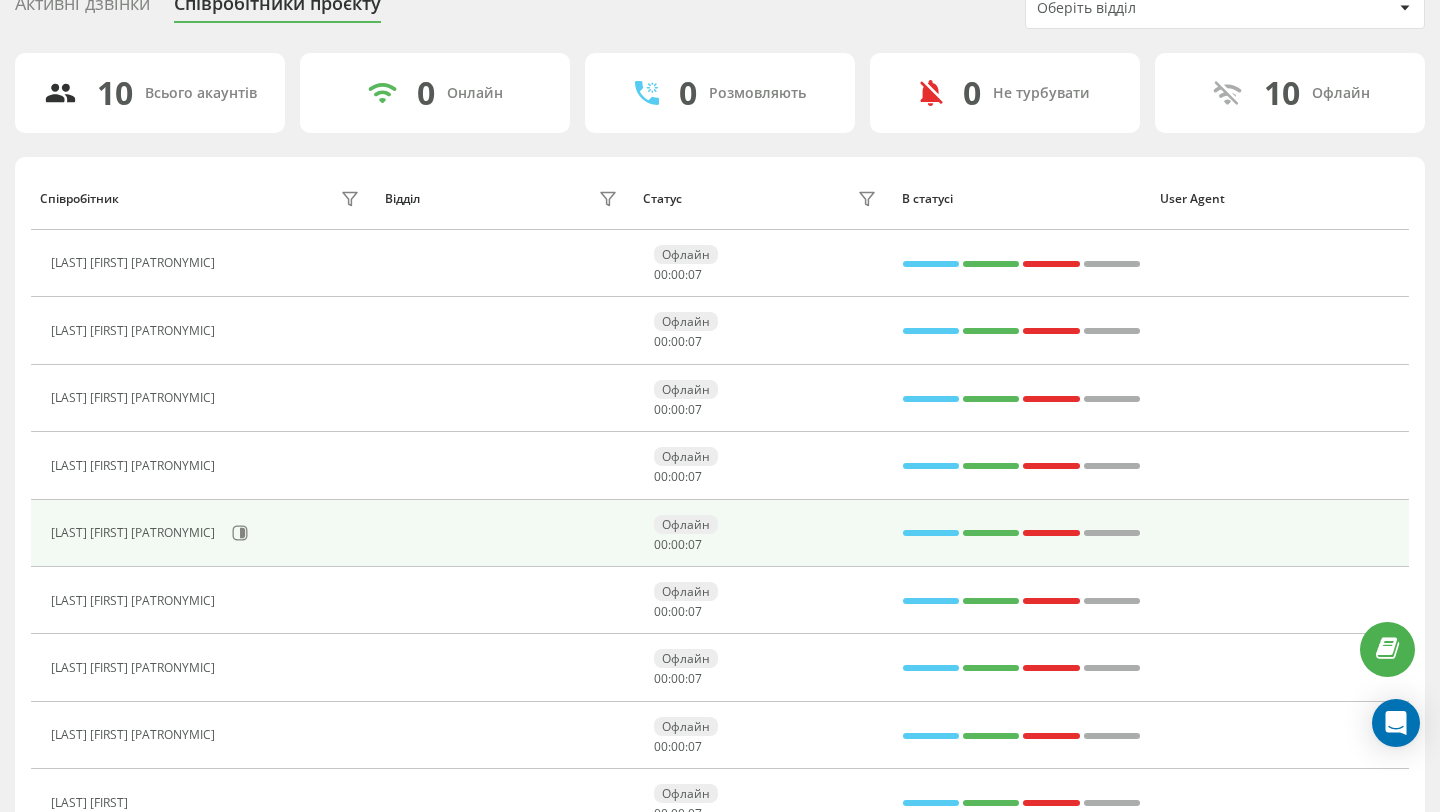 scroll, scrollTop: 96, scrollLeft: 0, axis: vertical 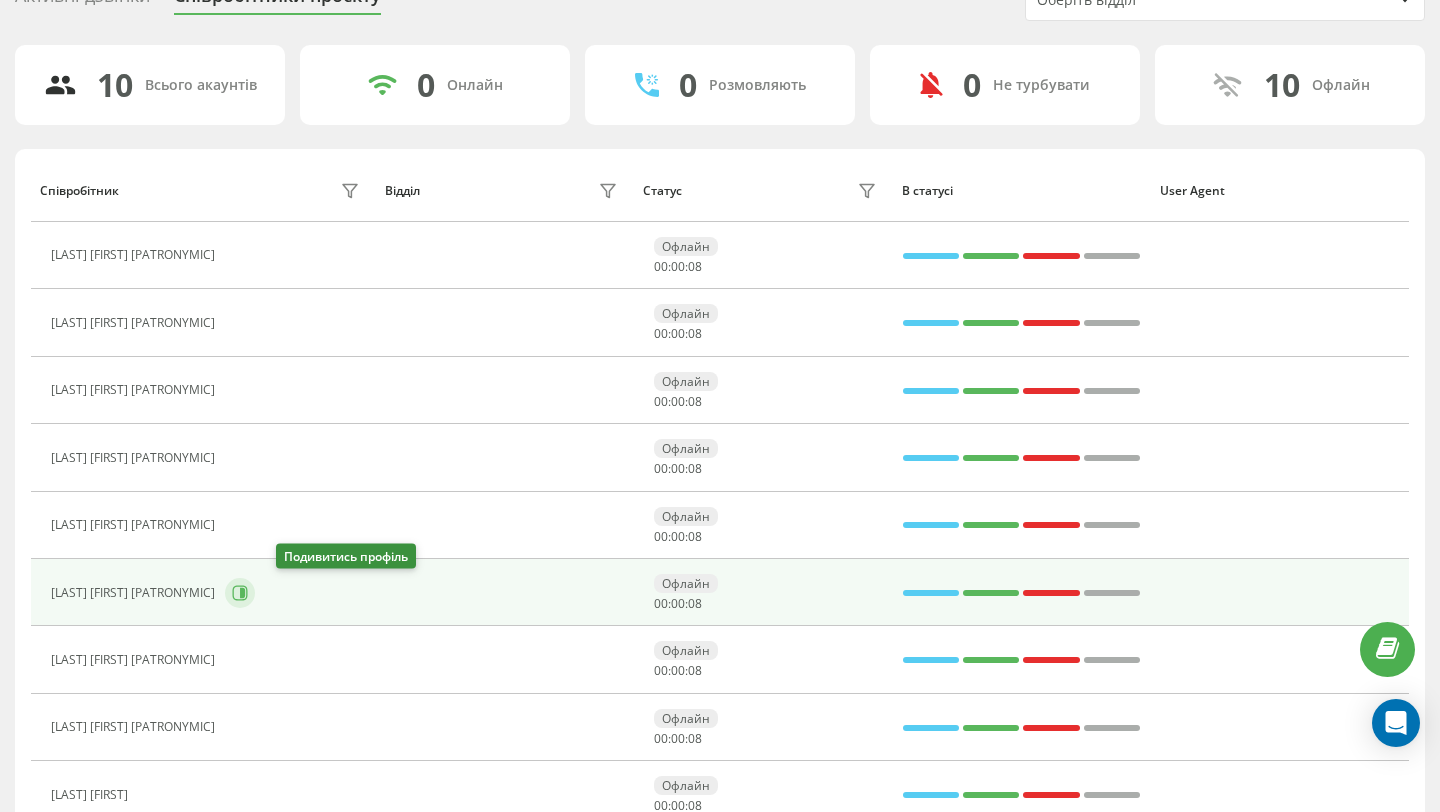 click 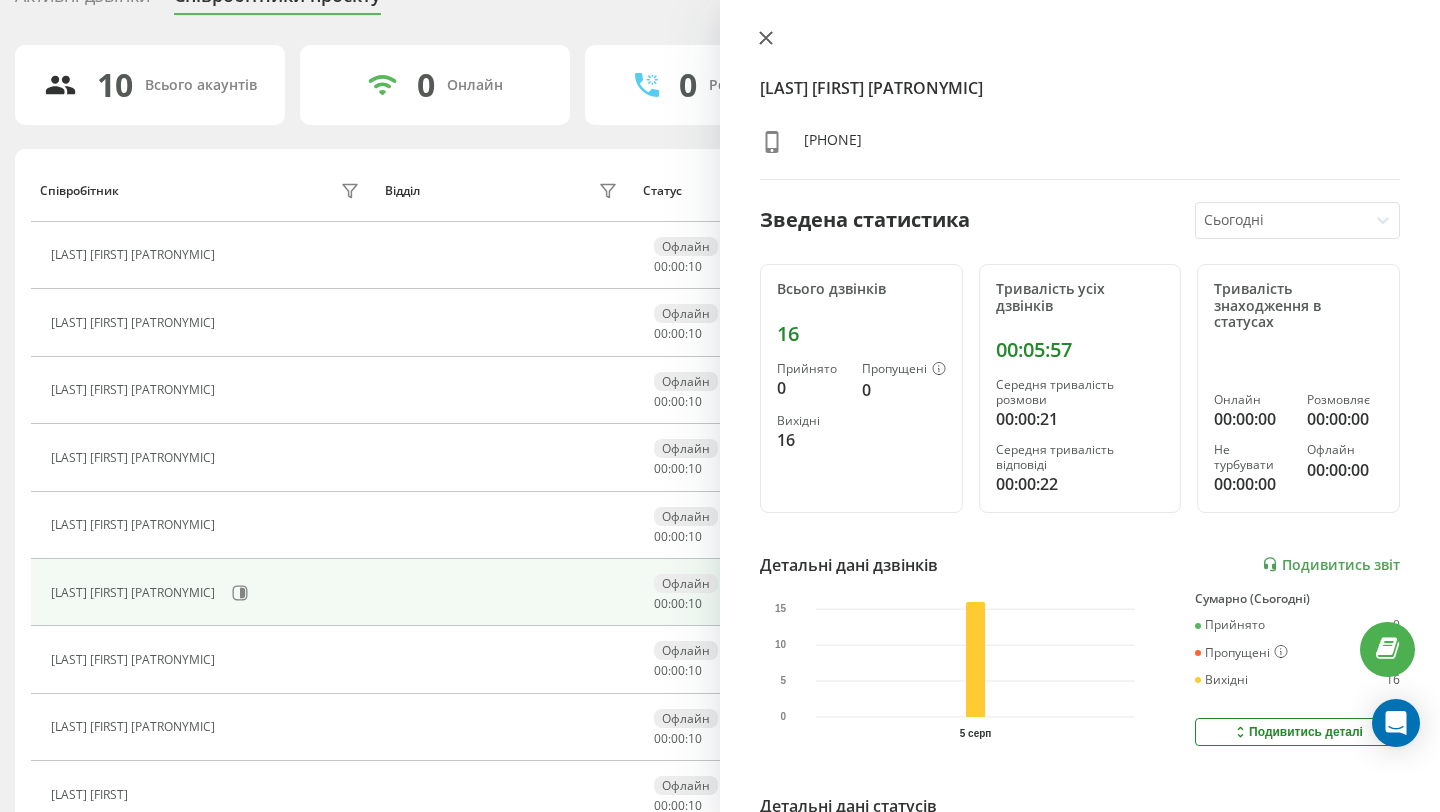 click 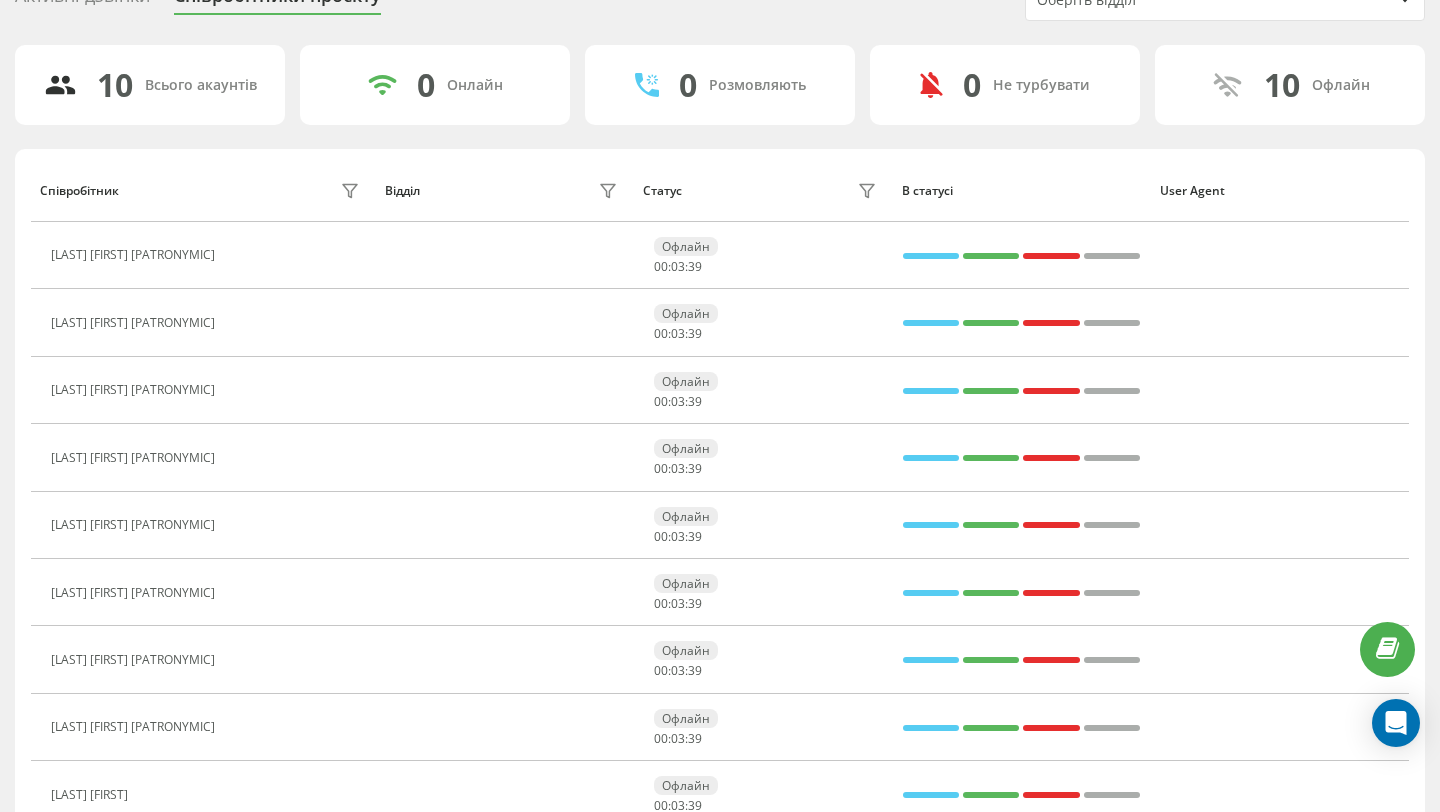 scroll, scrollTop: 0, scrollLeft: 0, axis: both 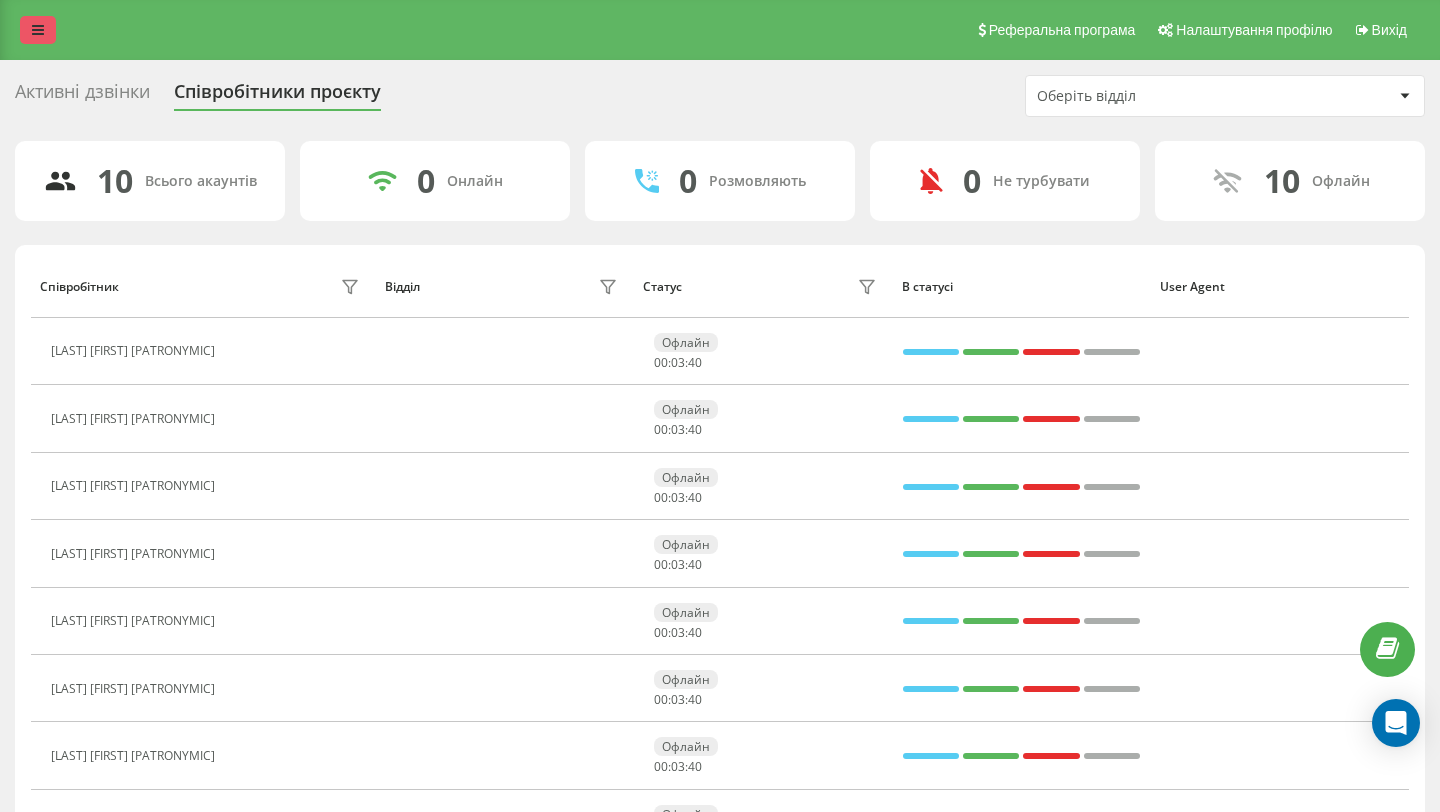 click at bounding box center (38, 30) 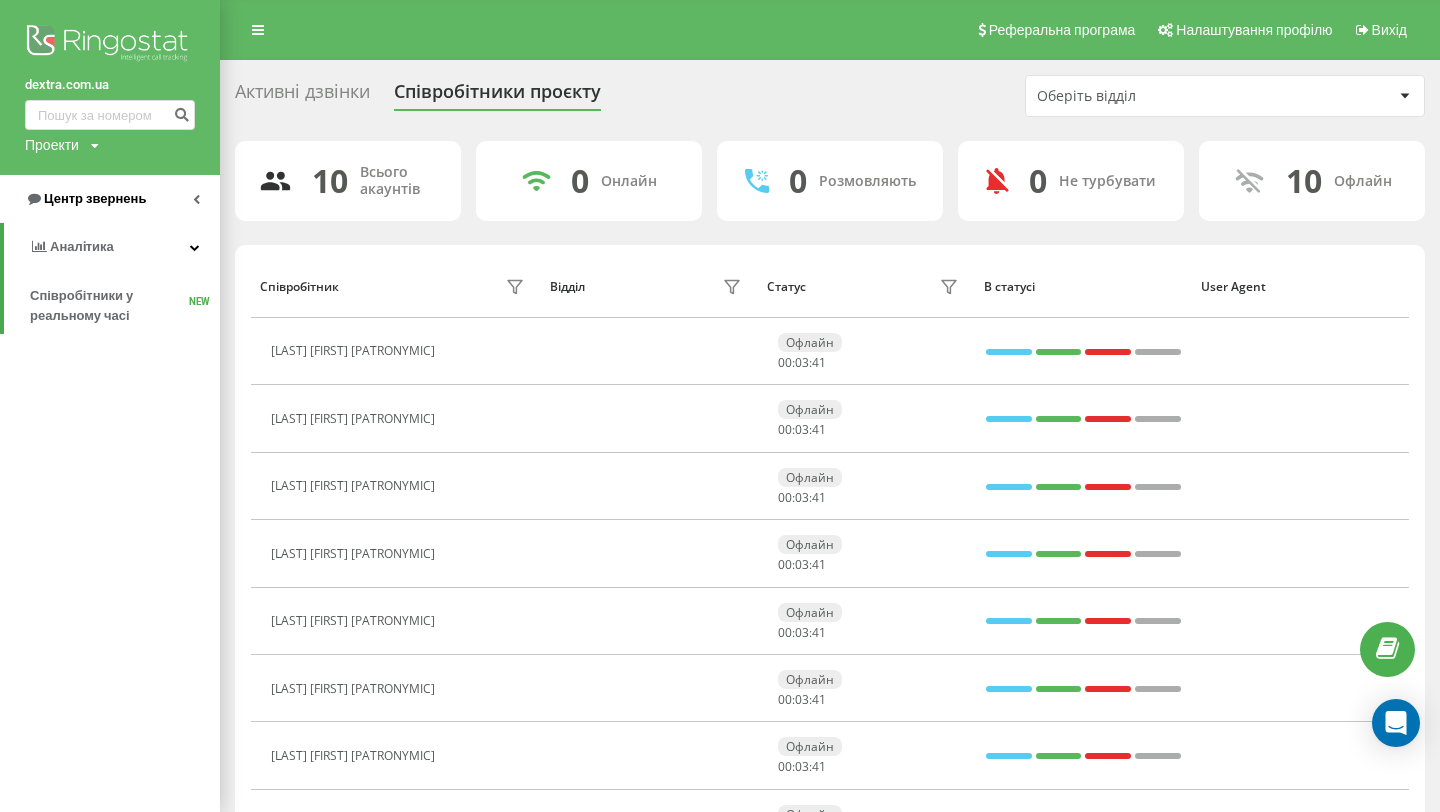 click on "Центр звернень" at bounding box center [110, 199] 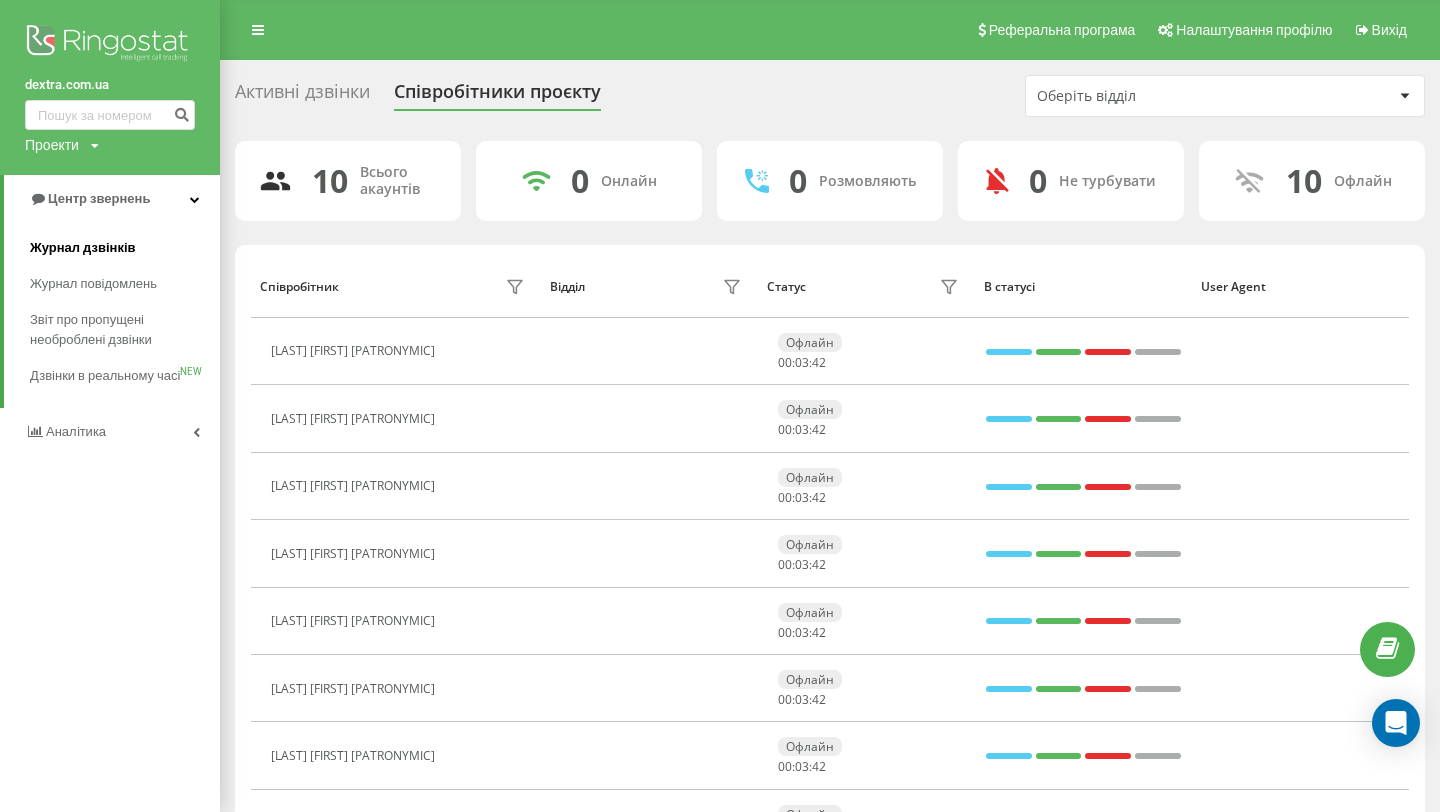click on "Журнал дзвінків" at bounding box center (125, 248) 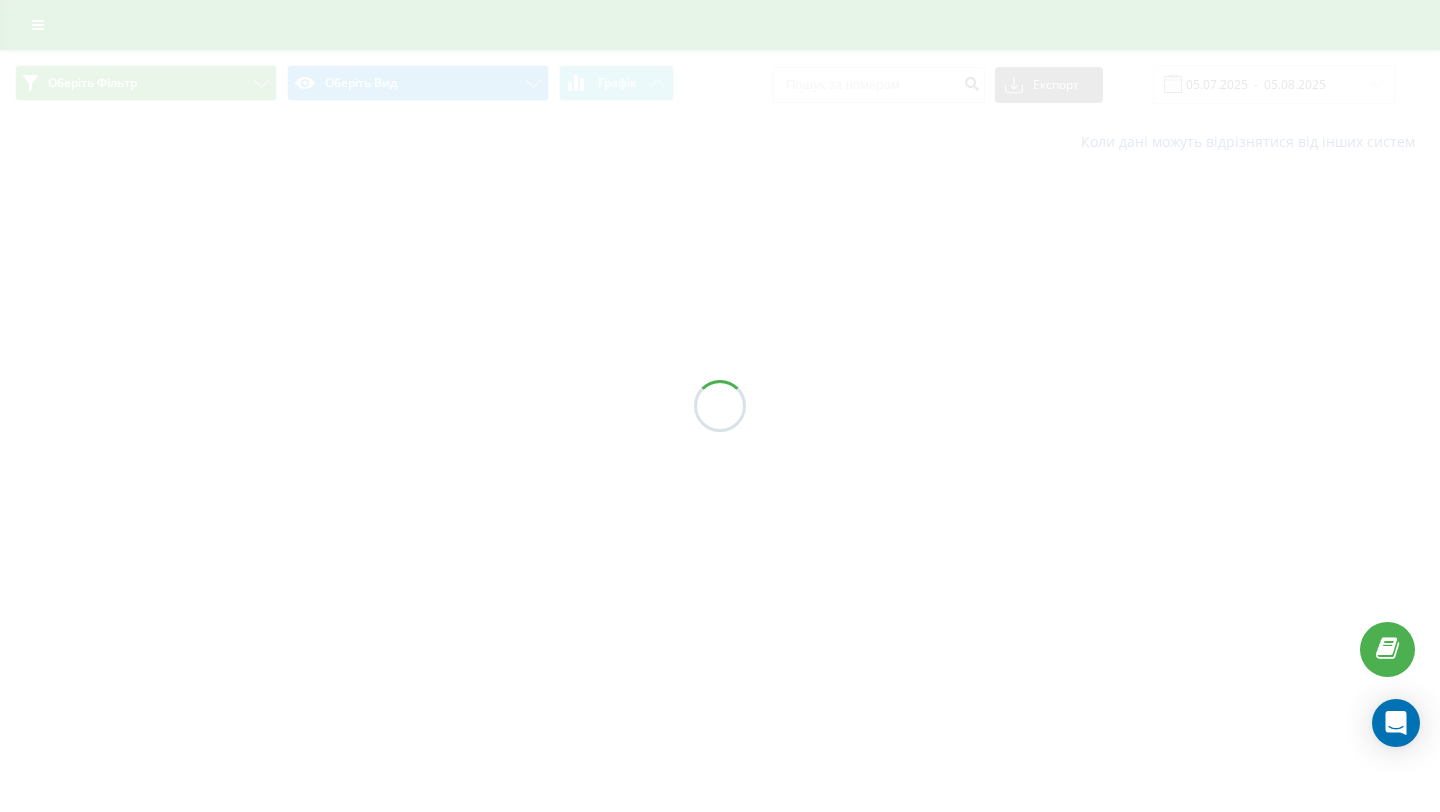 scroll, scrollTop: 0, scrollLeft: 0, axis: both 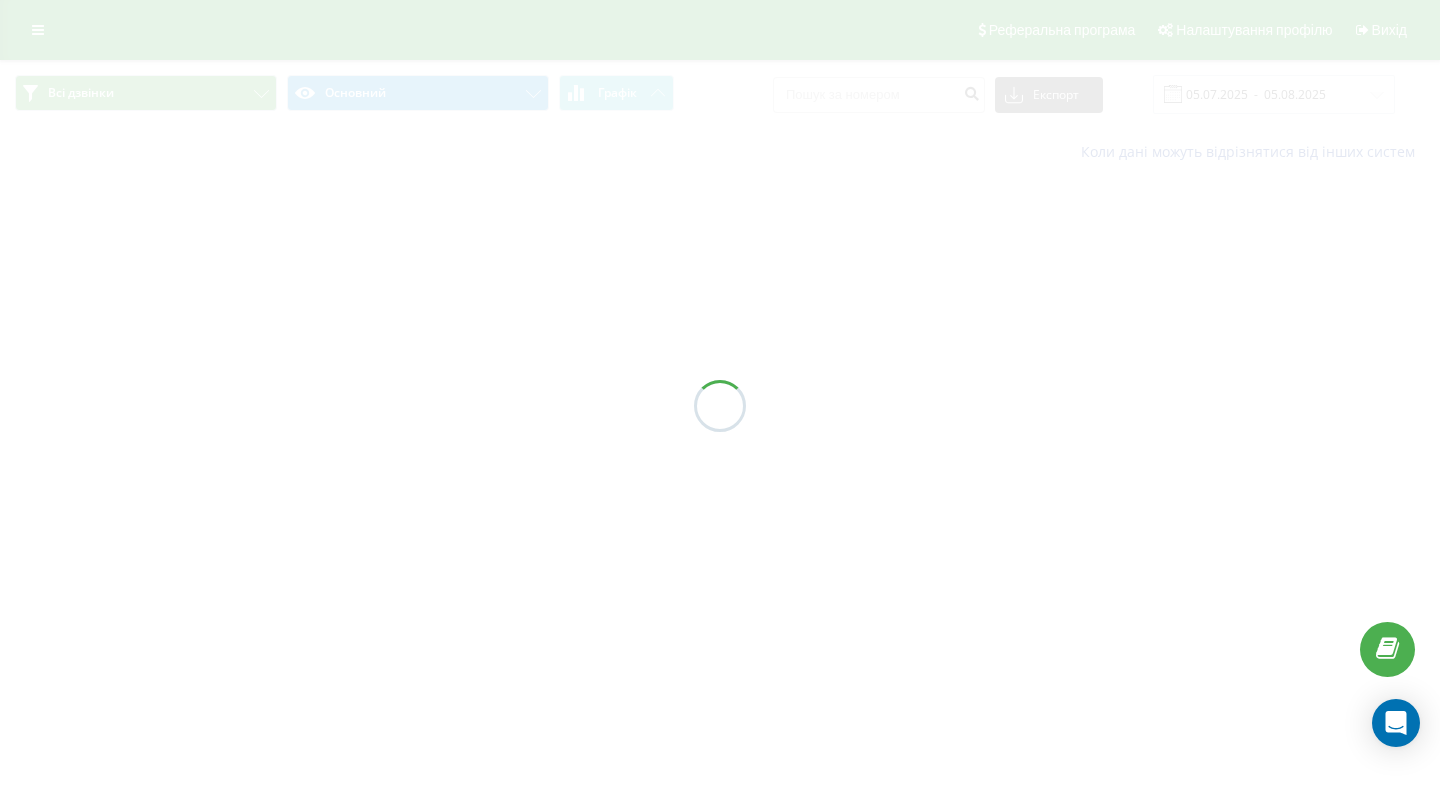 click at bounding box center [720, 406] 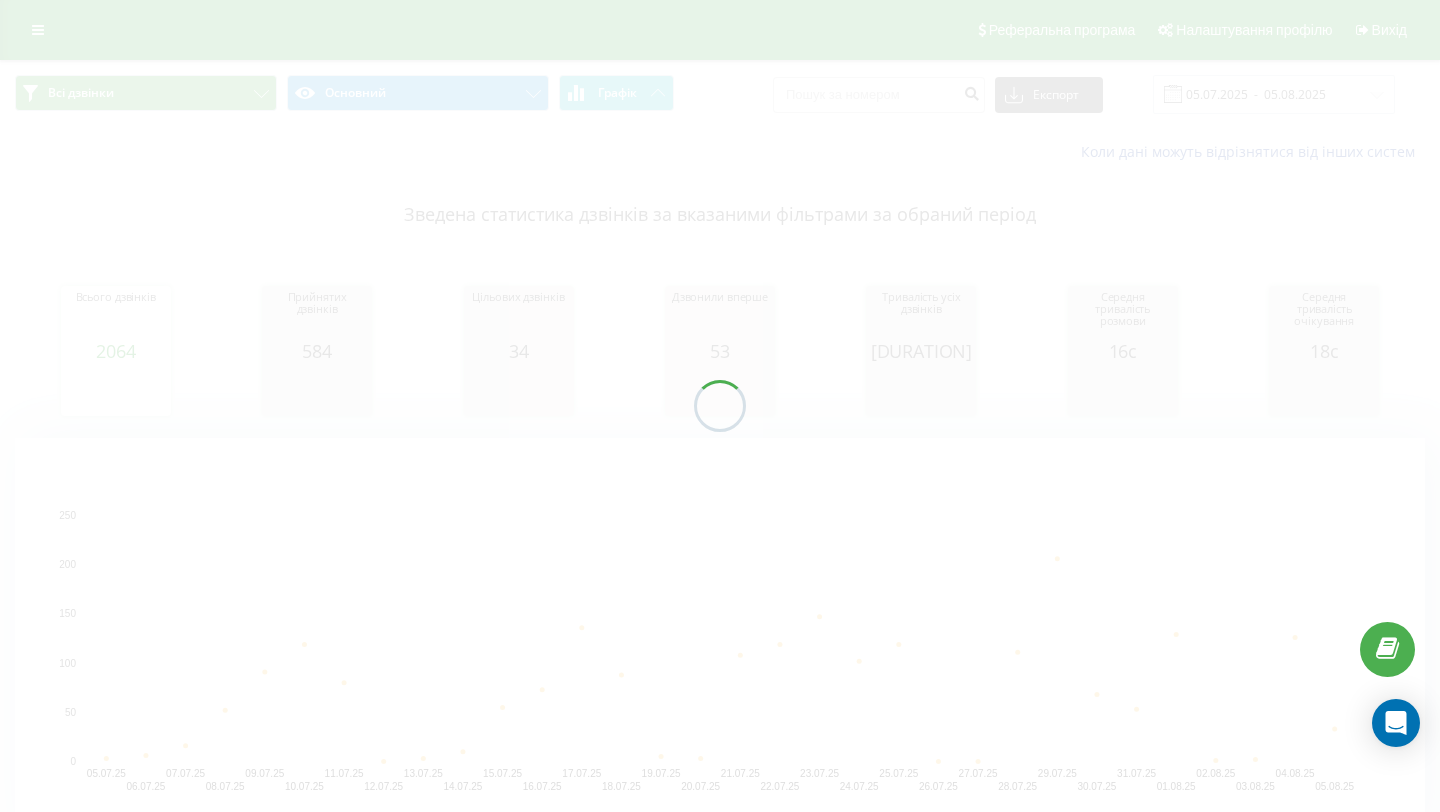 click on "Всі дзвінки Основний Графік Експорт .csv .xls .xlsx 05.07.2025  -  05.08.2025 Коли дані можуть відрізнятися вiд інших систем Зведена статистика дзвінків за вказаними фільтрами за обраний період Всього дзвінків 2064 date totalCalls 05.07.25 3 07.07.25 16 09.07.25 91 11.07.25 80 13.07.25 3 15.07.25 55 17.07.25 136 19.07.25 5 21.07.25 108 23.07.25 147 25.07.25 119 27.07.25 0 29.07.25 206 31.07.25 53 02.08.25 1 04.08.25 126 04.0… Прийнятих дзвінків 584 date answeredCalls 05.07.25 1 07.07.25 11 09.07.25 26 11.07.25 25 13.07.25 1 15.07.25 13 17.07.25 25 19.07.25 1 21.07.25 35 23.07.25 39 25.07.25 32 27.07.25 0 29.07.25 29 31.07.25 19 02.08.25 1 04.08.25 44 25.07.25 Цільових дзвінків 34 date properCalls 05.07.25 0 07.07.25 0 09.07.25 2 11.07.25 1 13.07.25 0 15.07.25 1 17.07.25 2 19.07.25 1 21.07.25 3 23.07.25 2 25.07.25 0 27.07.25 0 0 1 0 3" at bounding box center [720, 469] 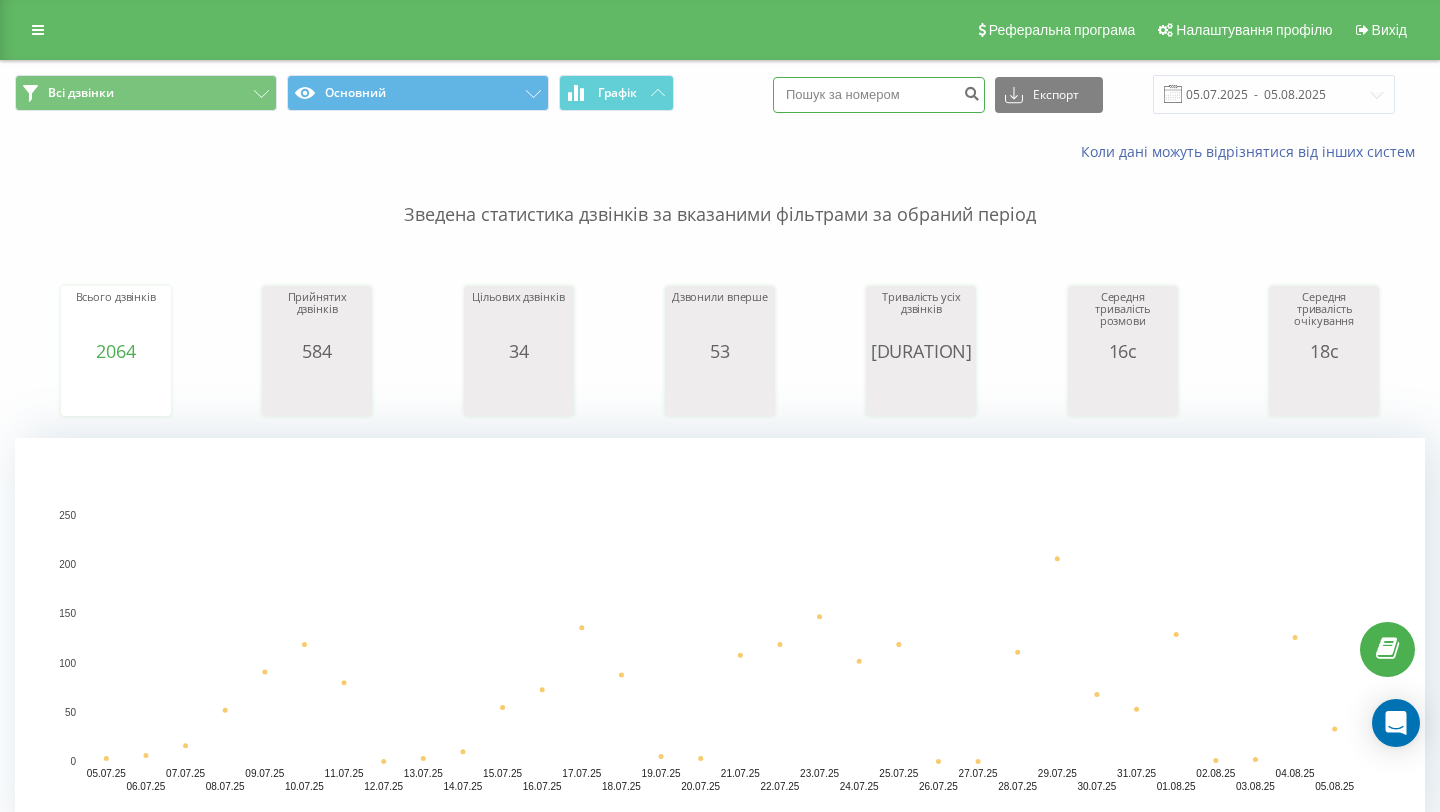 click at bounding box center [879, 95] 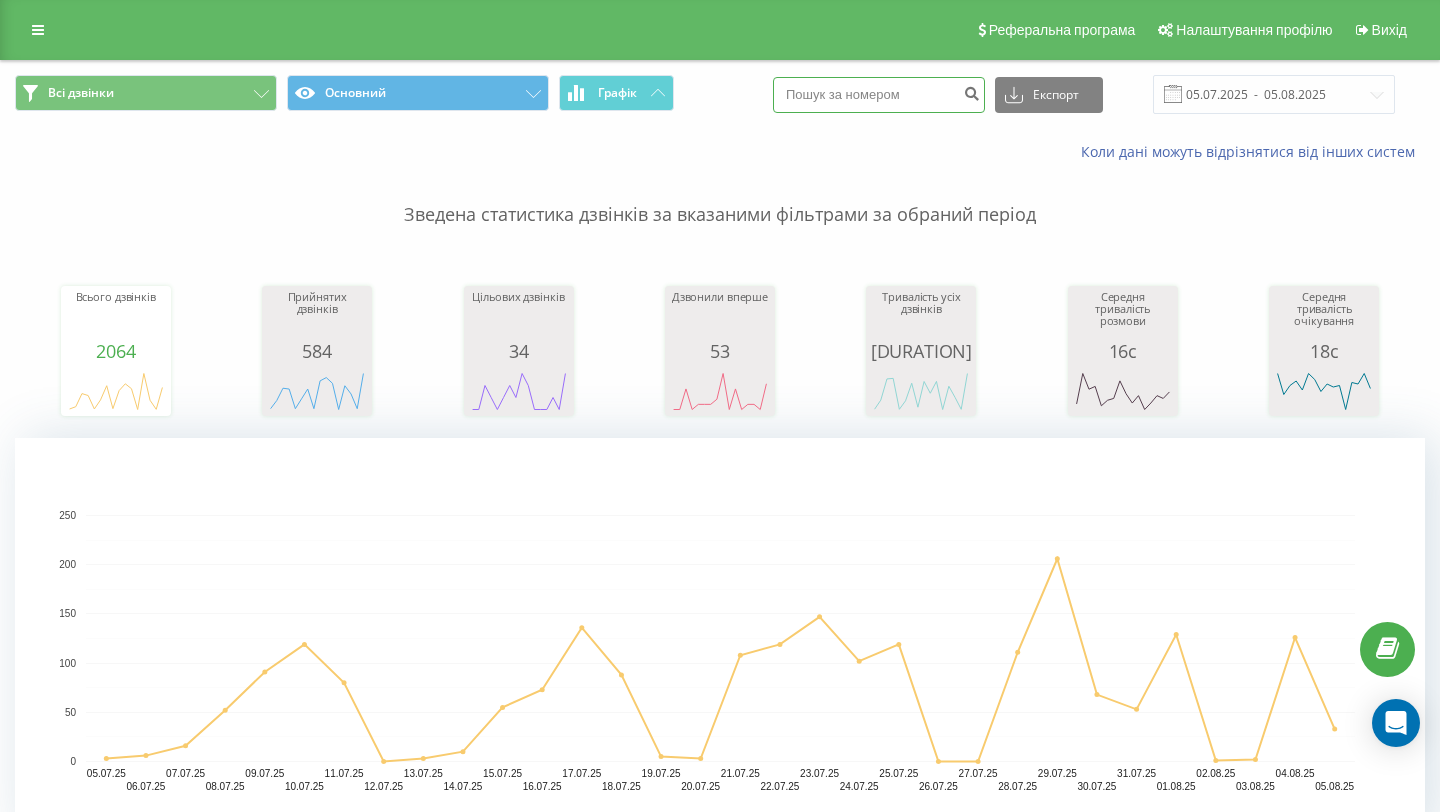 paste on "097 823 36 06" 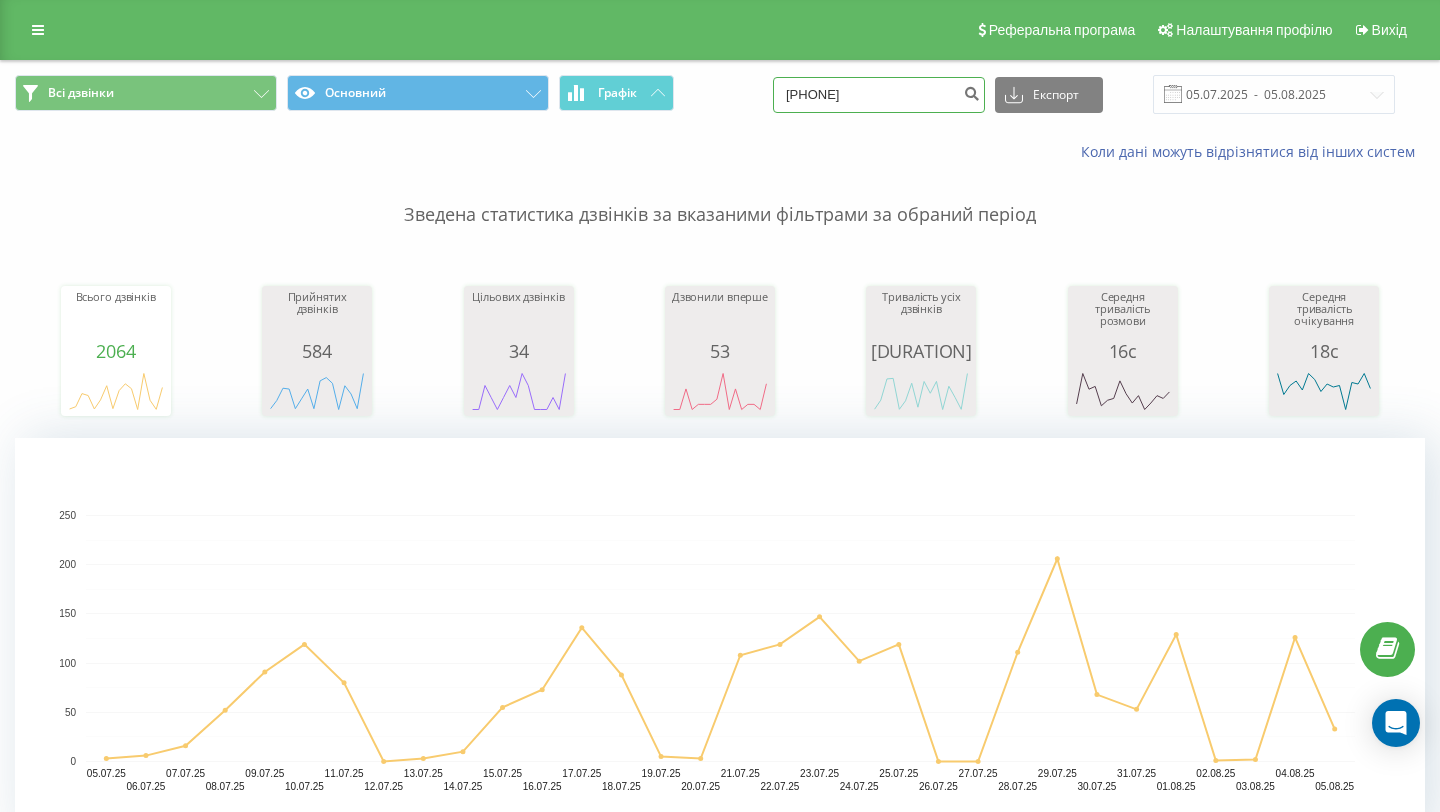 type on "097 823 36 06" 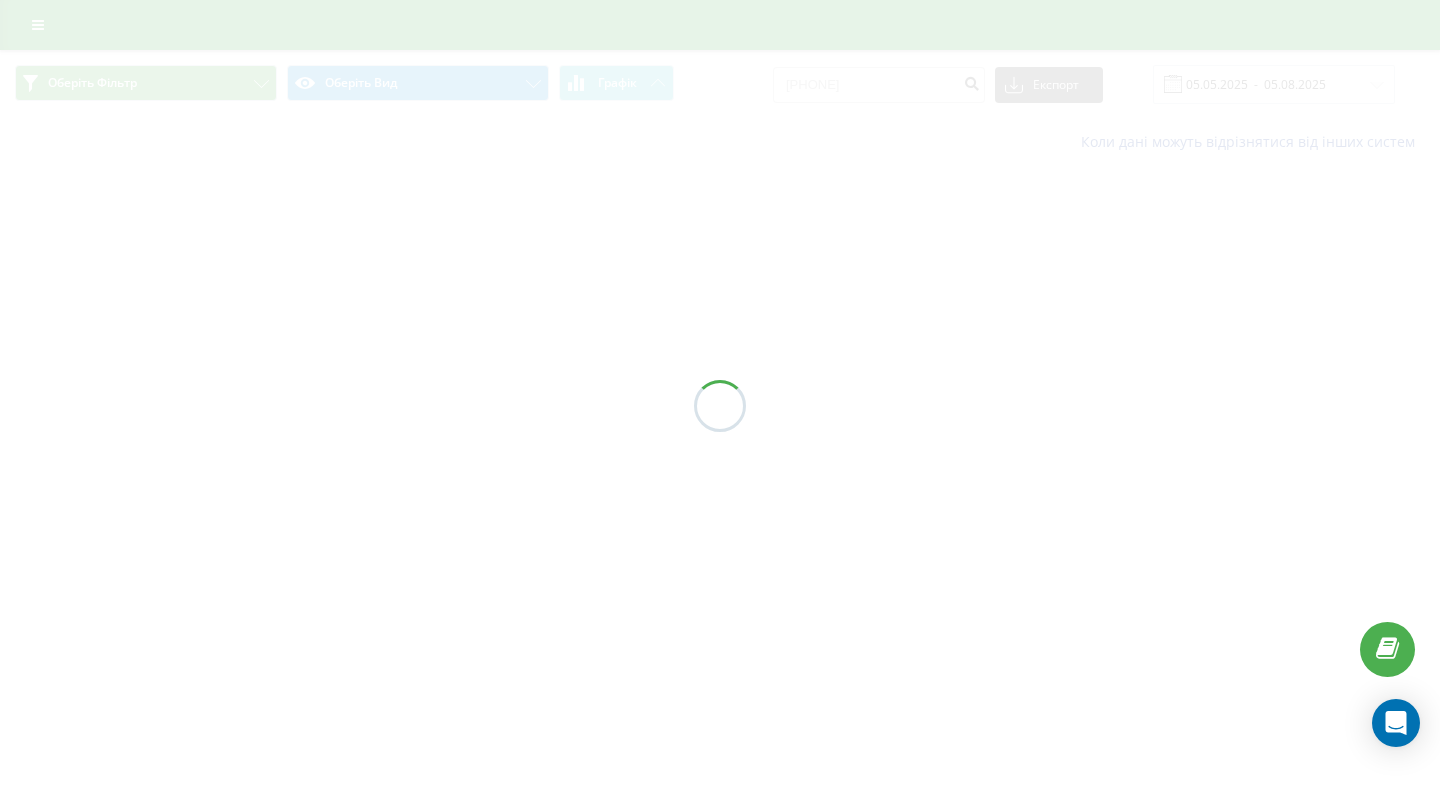 scroll, scrollTop: 0, scrollLeft: 0, axis: both 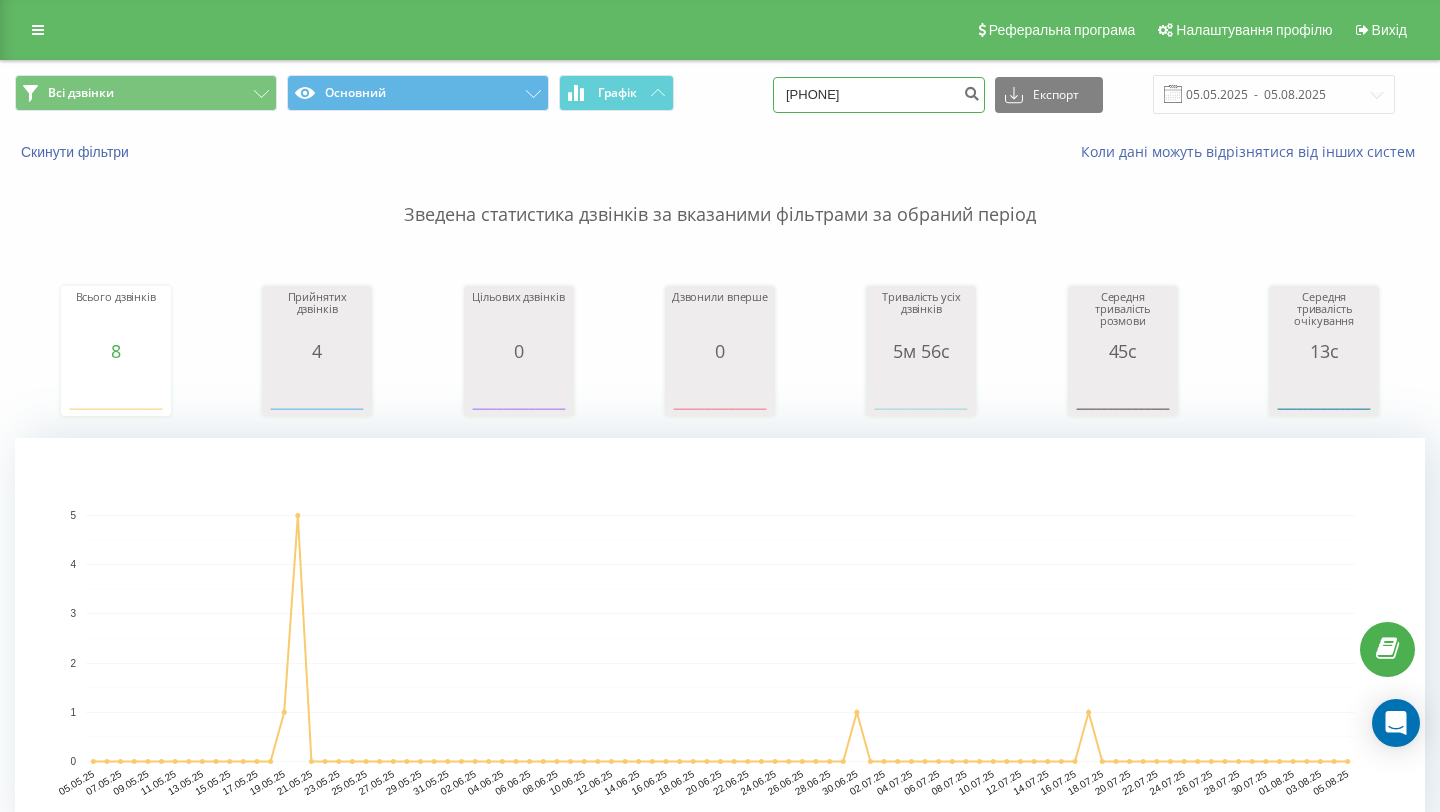 click on "[PHONE]" at bounding box center (879, 95) 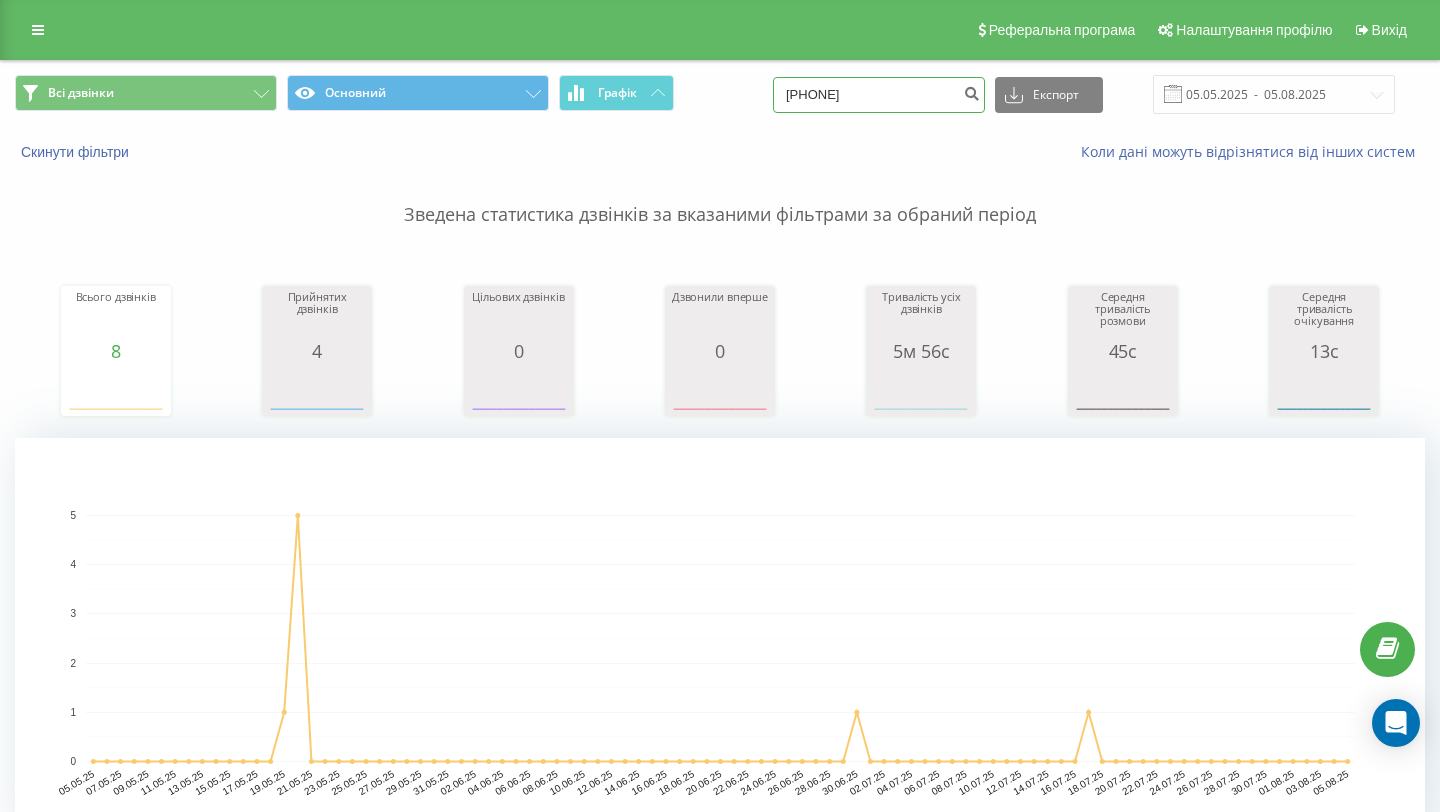 type on "096 673 59 80" 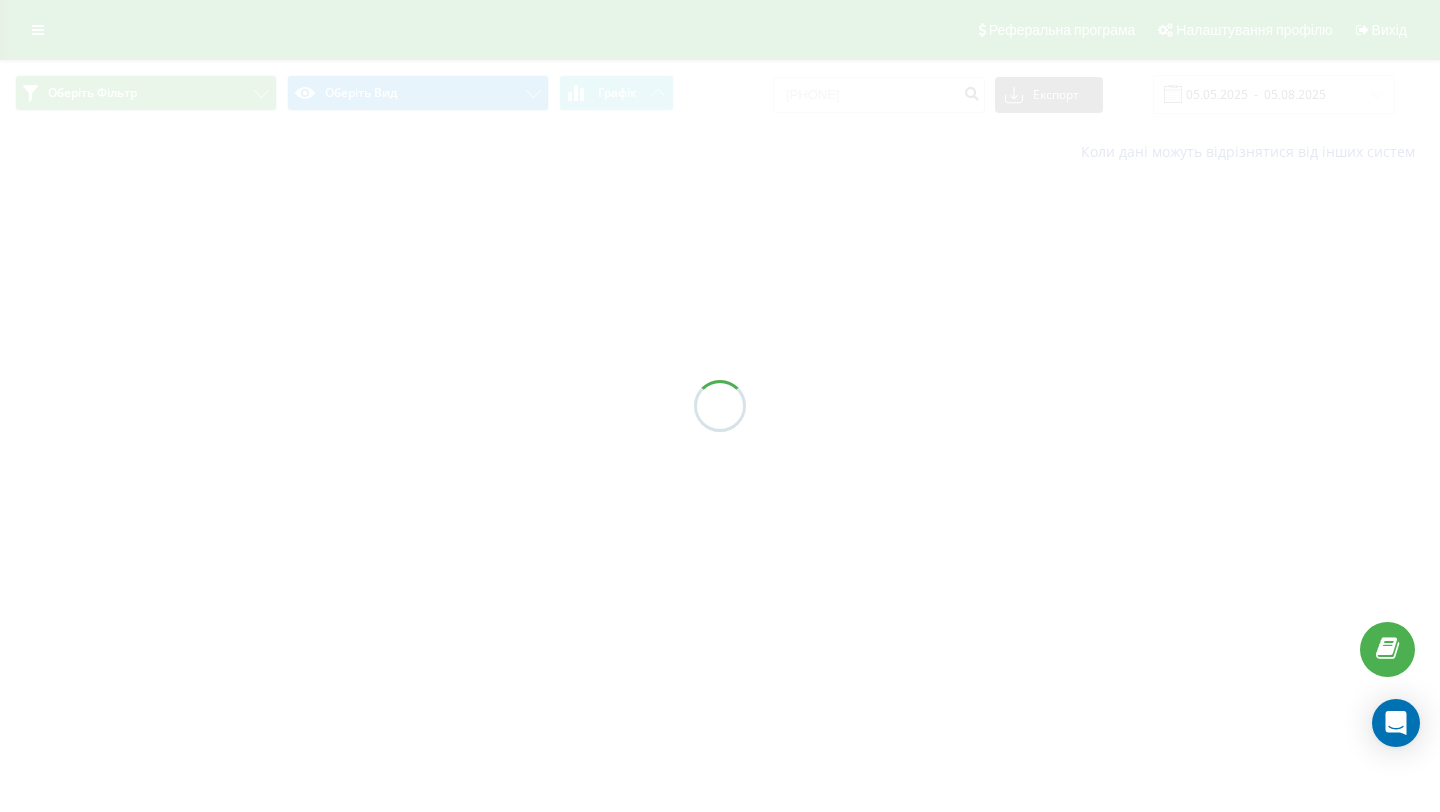 scroll, scrollTop: 0, scrollLeft: 0, axis: both 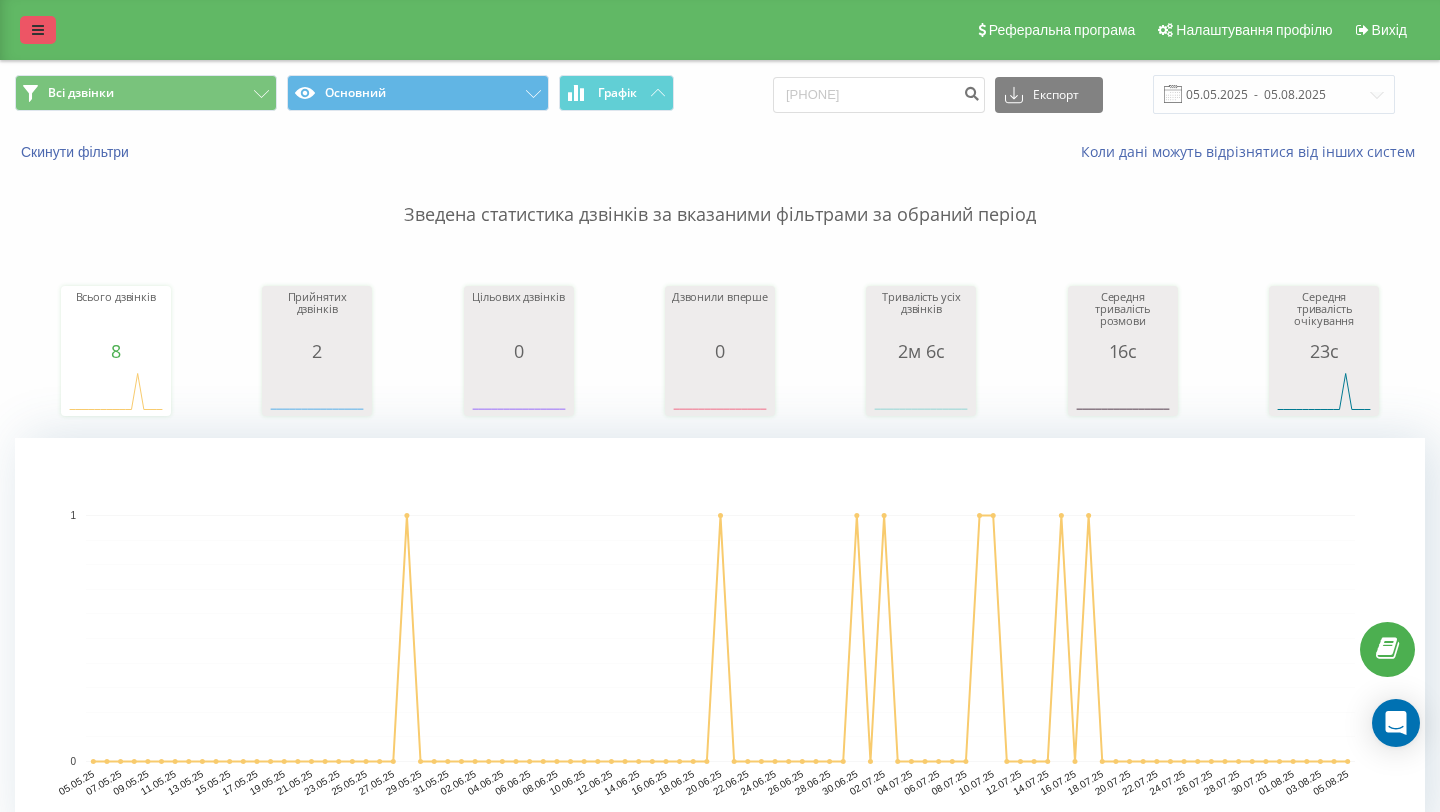 click at bounding box center (38, 30) 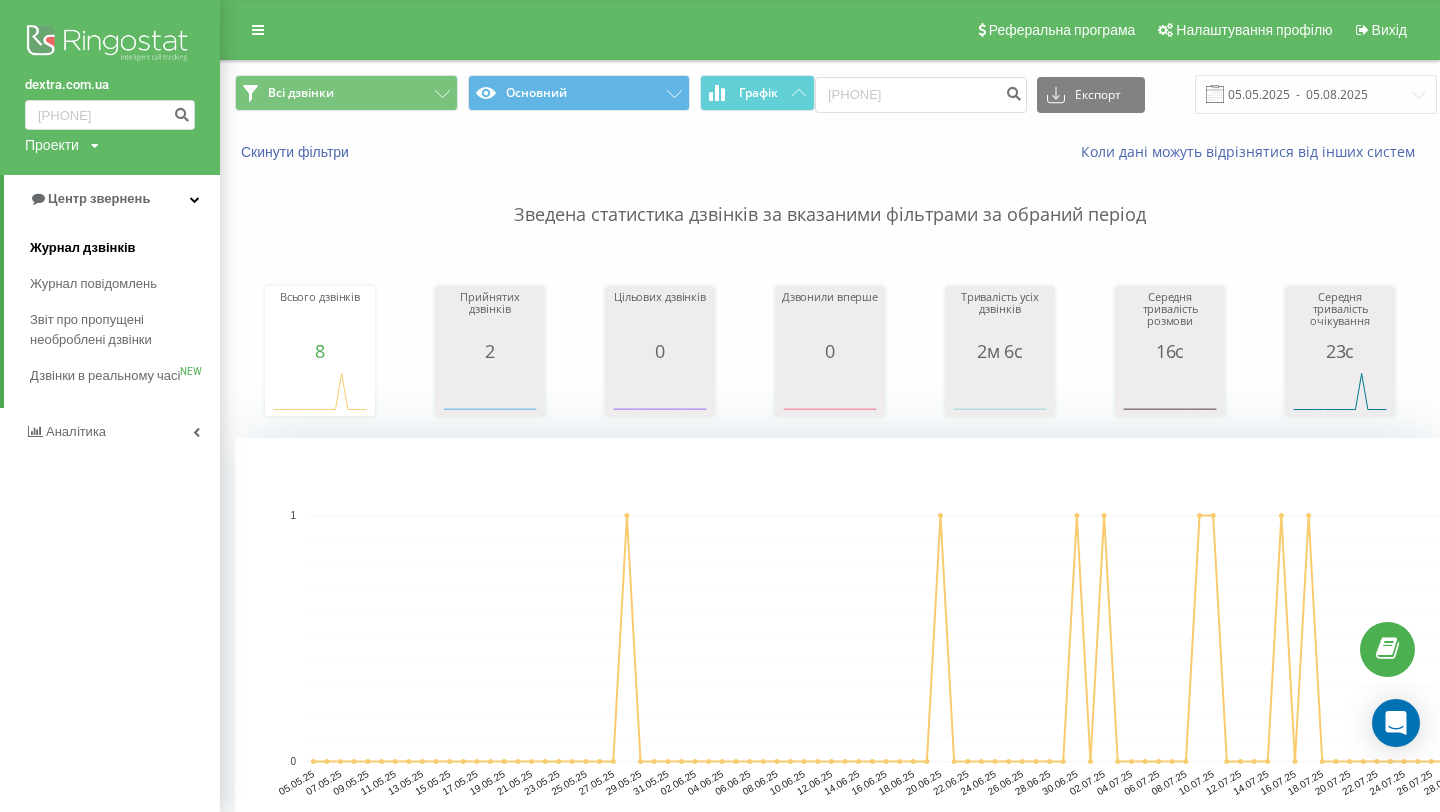click on "Журнал дзвінків" at bounding box center (83, 248) 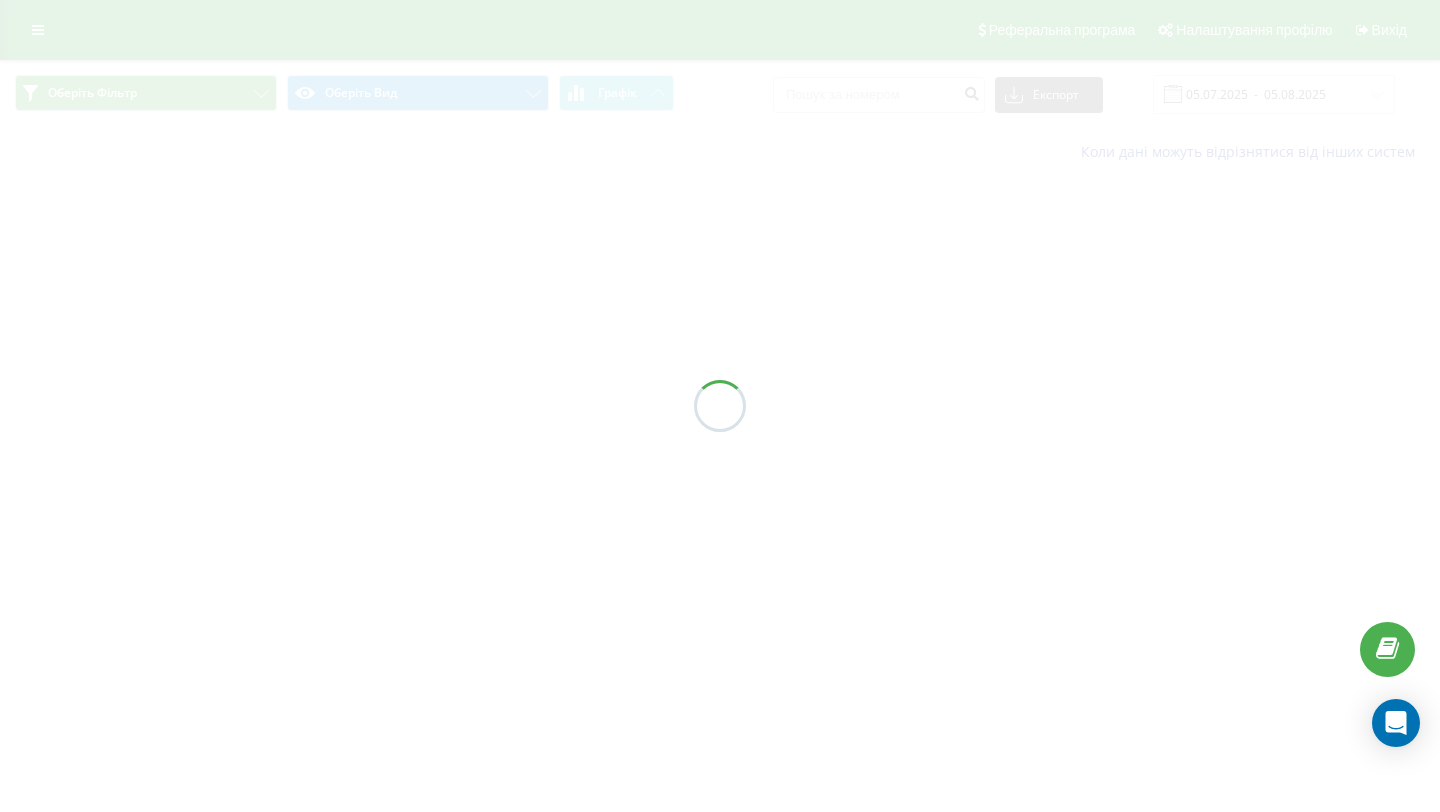 scroll, scrollTop: 0, scrollLeft: 0, axis: both 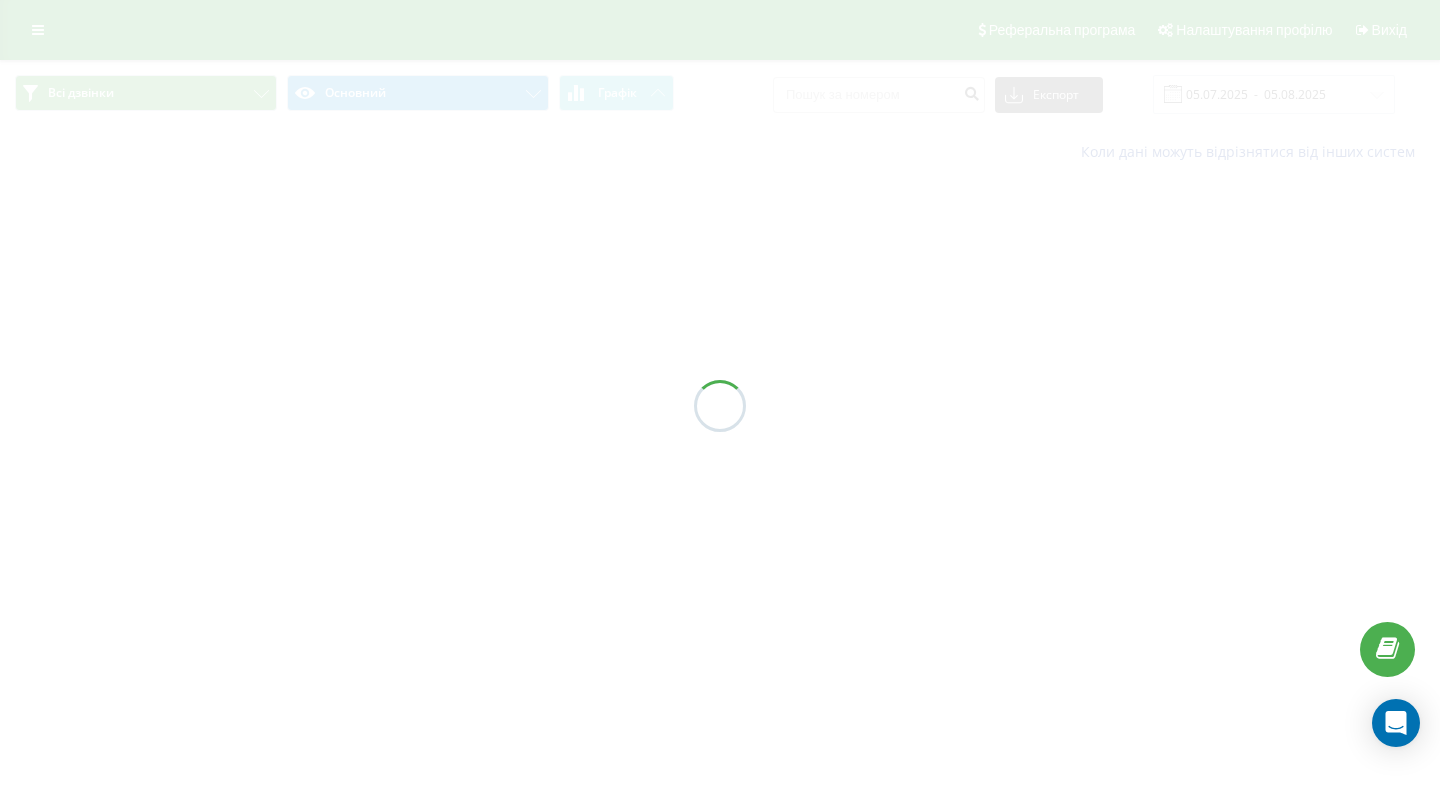 click on "Всі дзвінки Основний Графік Експорт .csv .xls .xlsx [DATE]  -  [DATE] Коли дані можуть відрізнятися вiд інших систем" at bounding box center (720, 118) 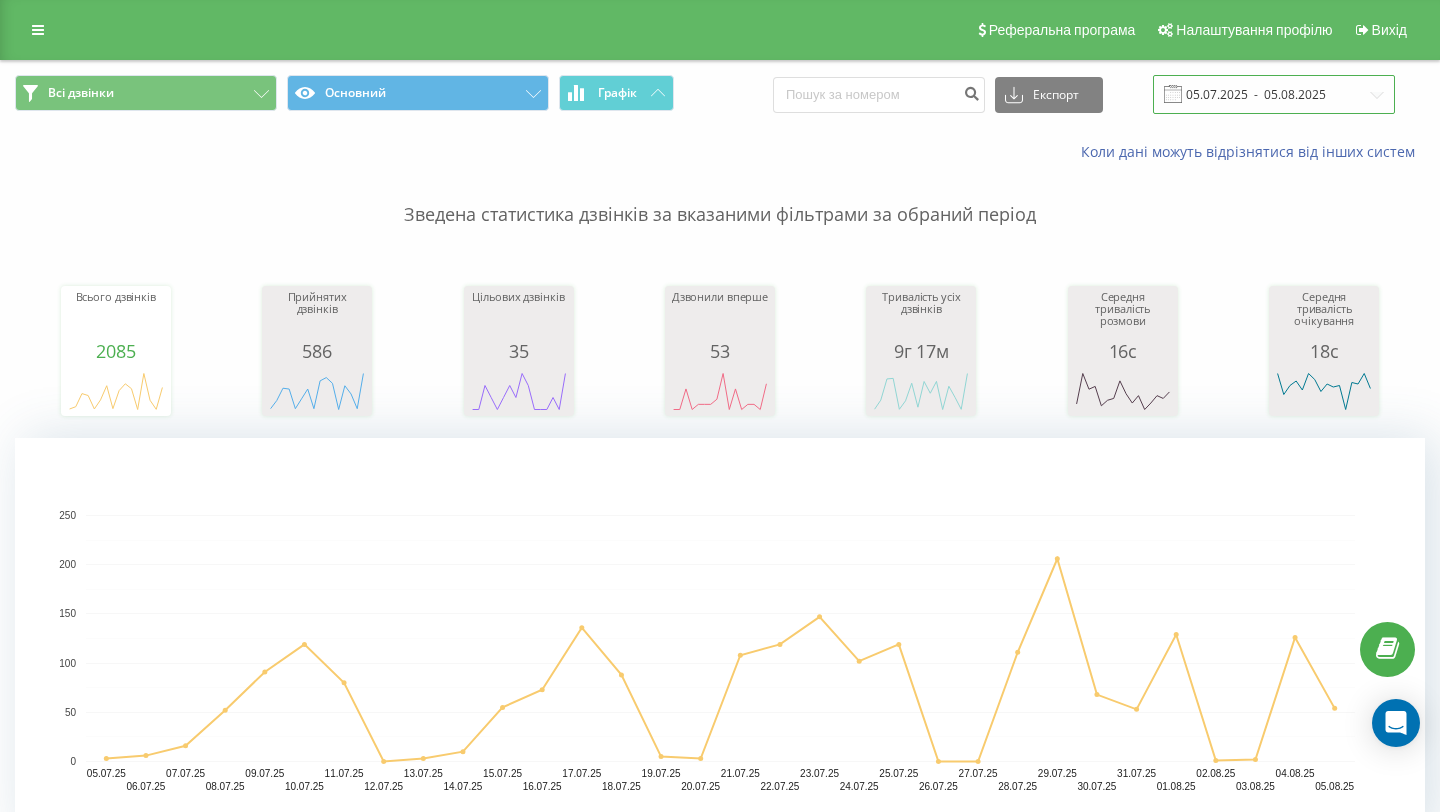 click on "05.07.2025  -  05.08.2025" at bounding box center [1274, 94] 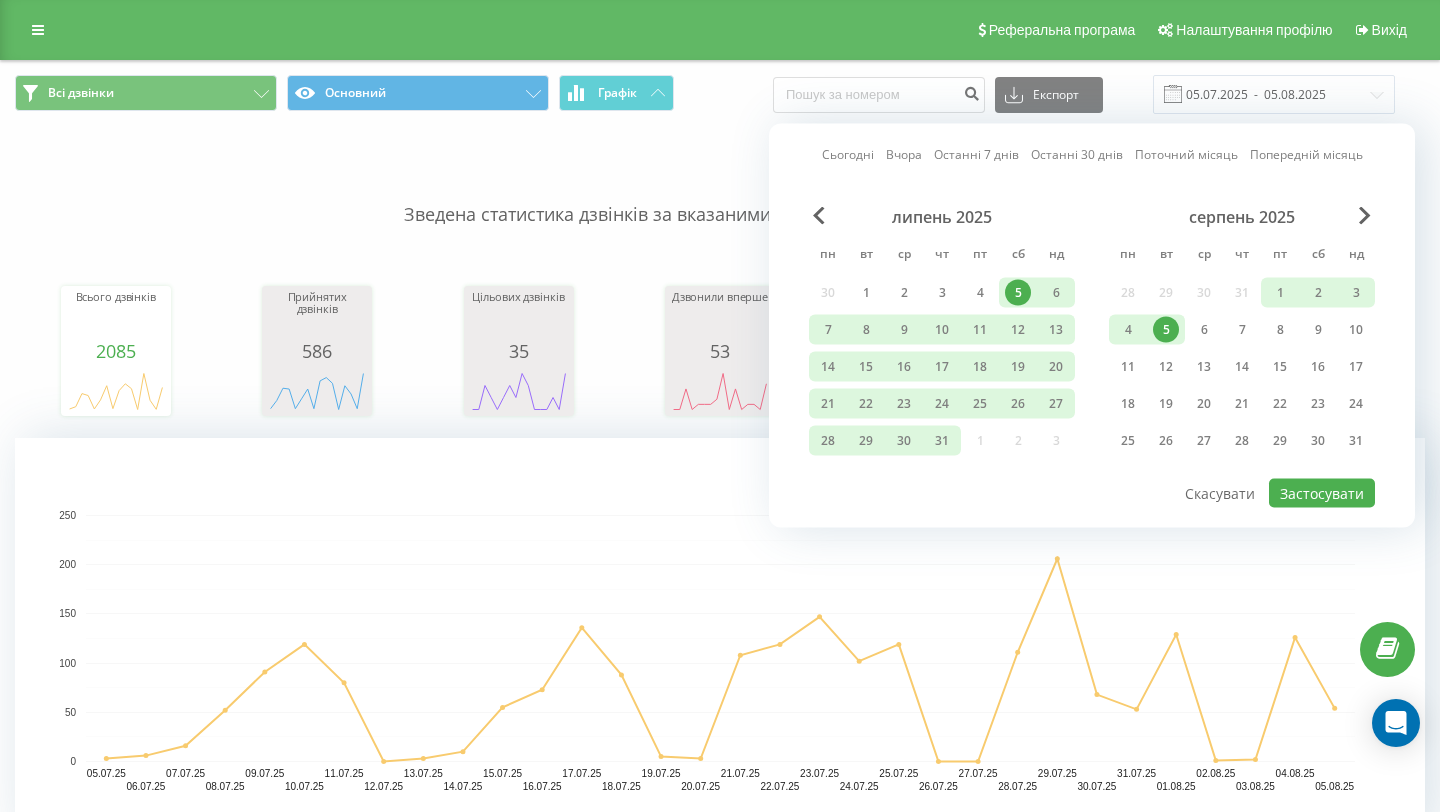 click on "5" at bounding box center [1166, 330] 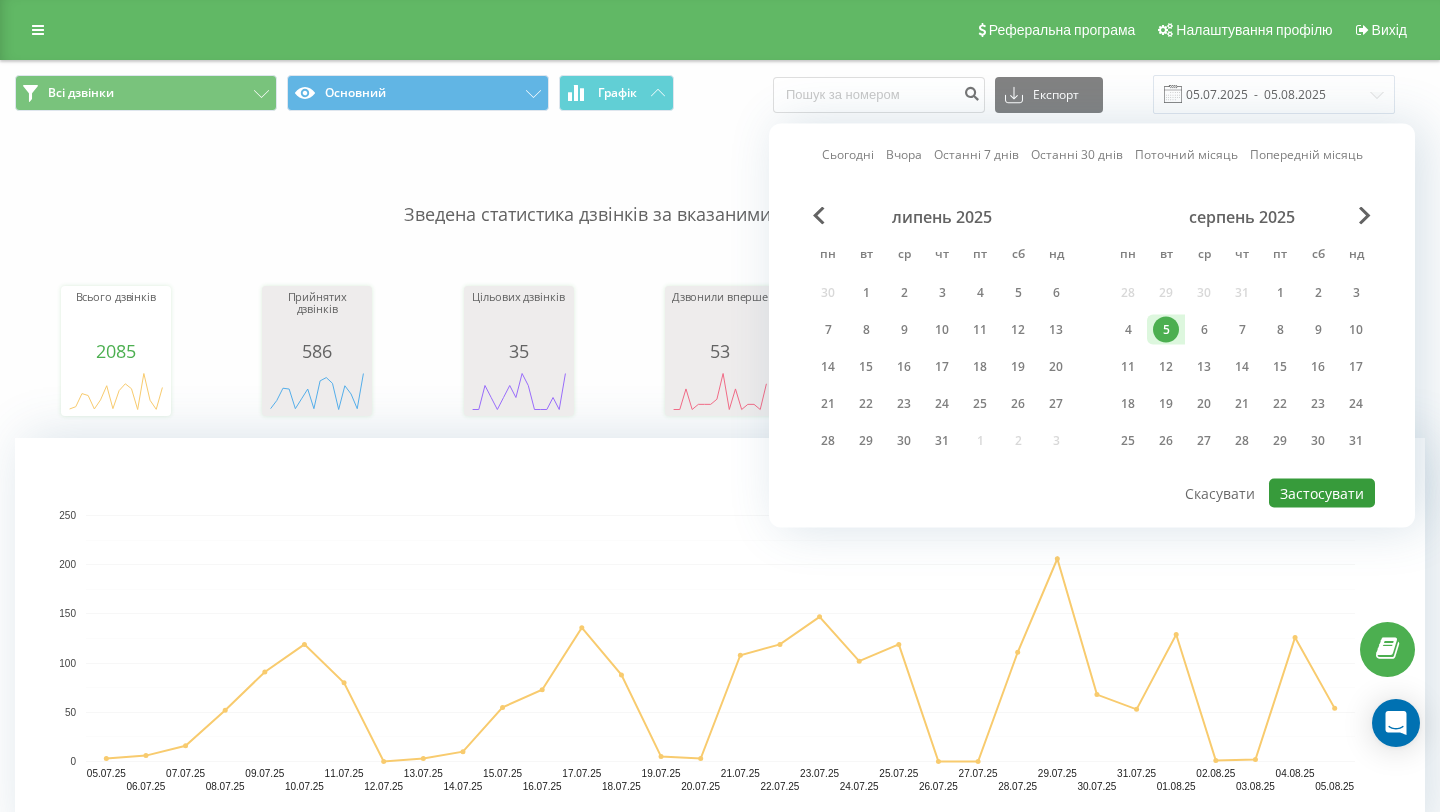 click on "Застосувати" at bounding box center [1322, 493] 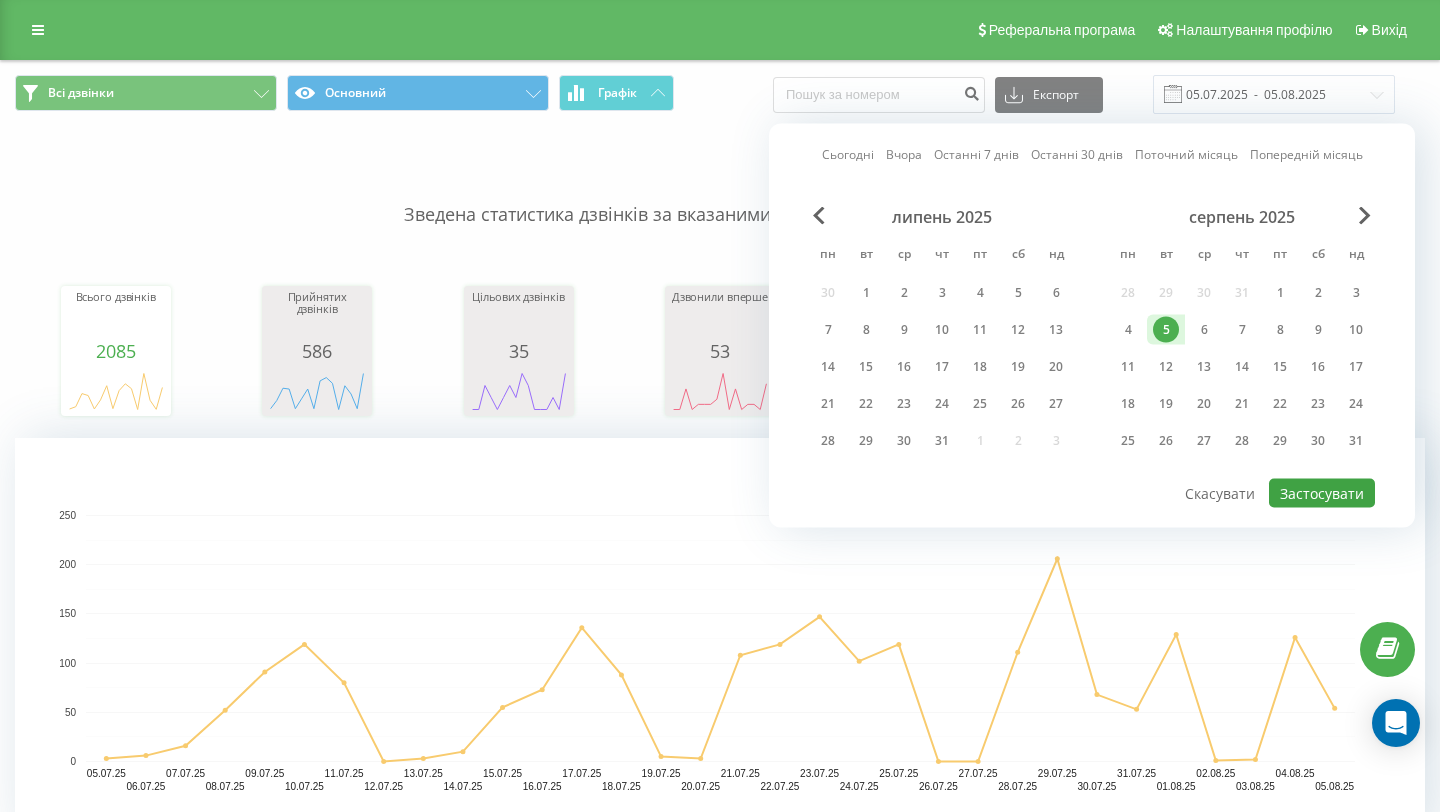 type on "05.08.2025  -  05.08.2025" 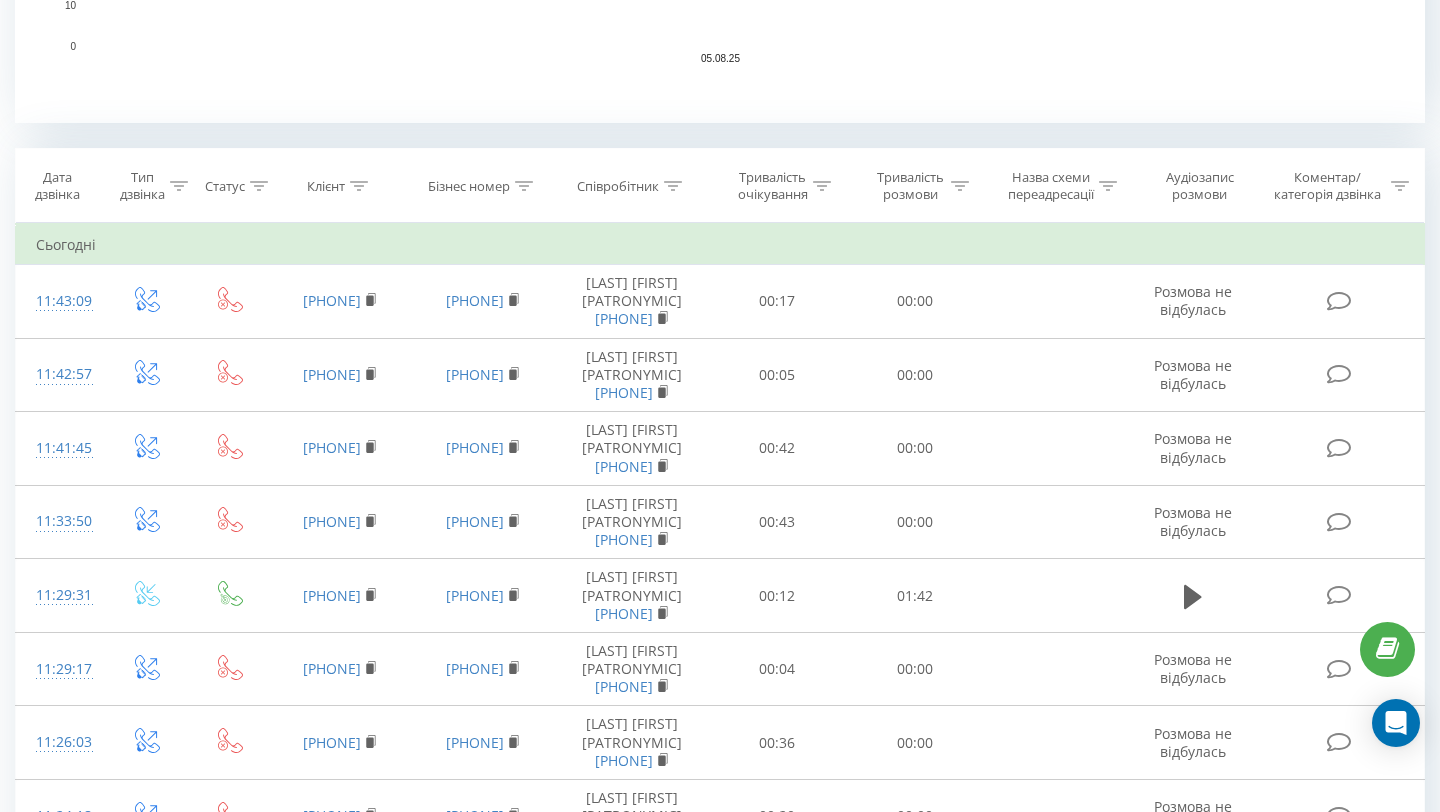 scroll, scrollTop: 0, scrollLeft: 0, axis: both 